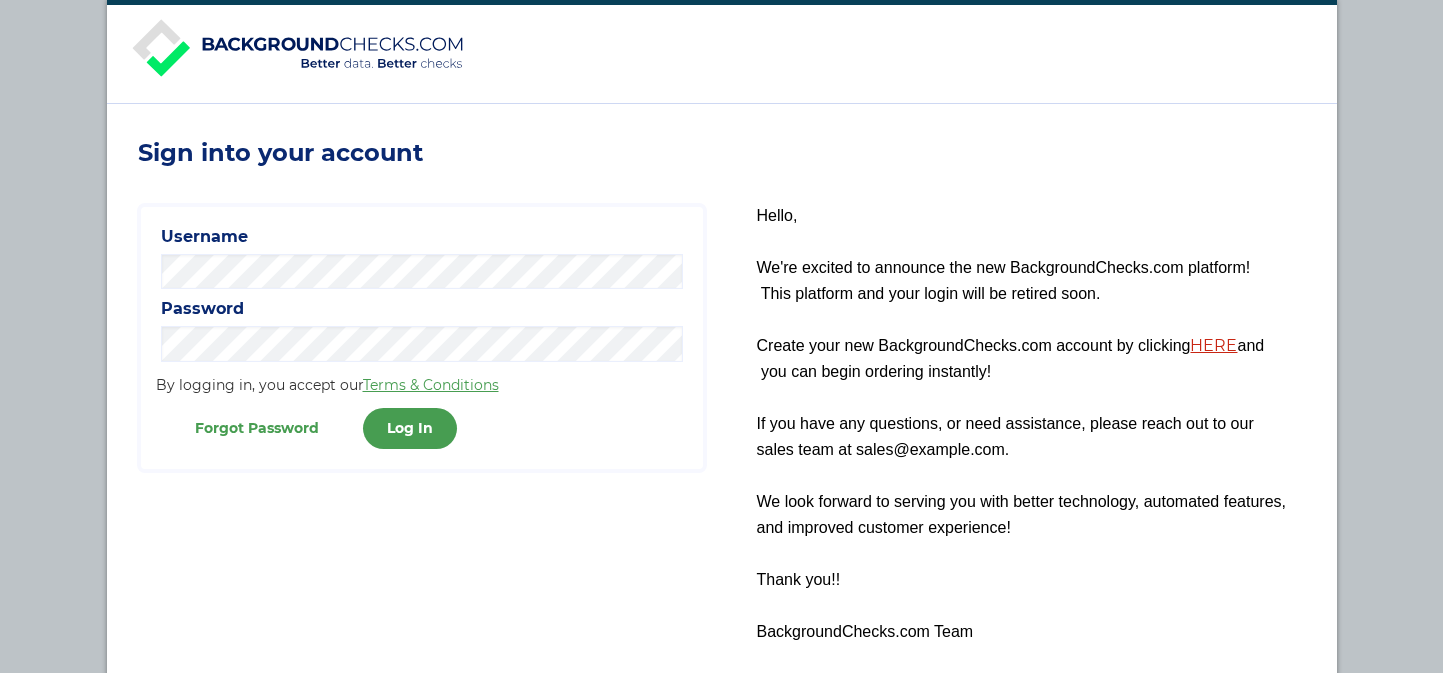 scroll, scrollTop: 0, scrollLeft: 0, axis: both 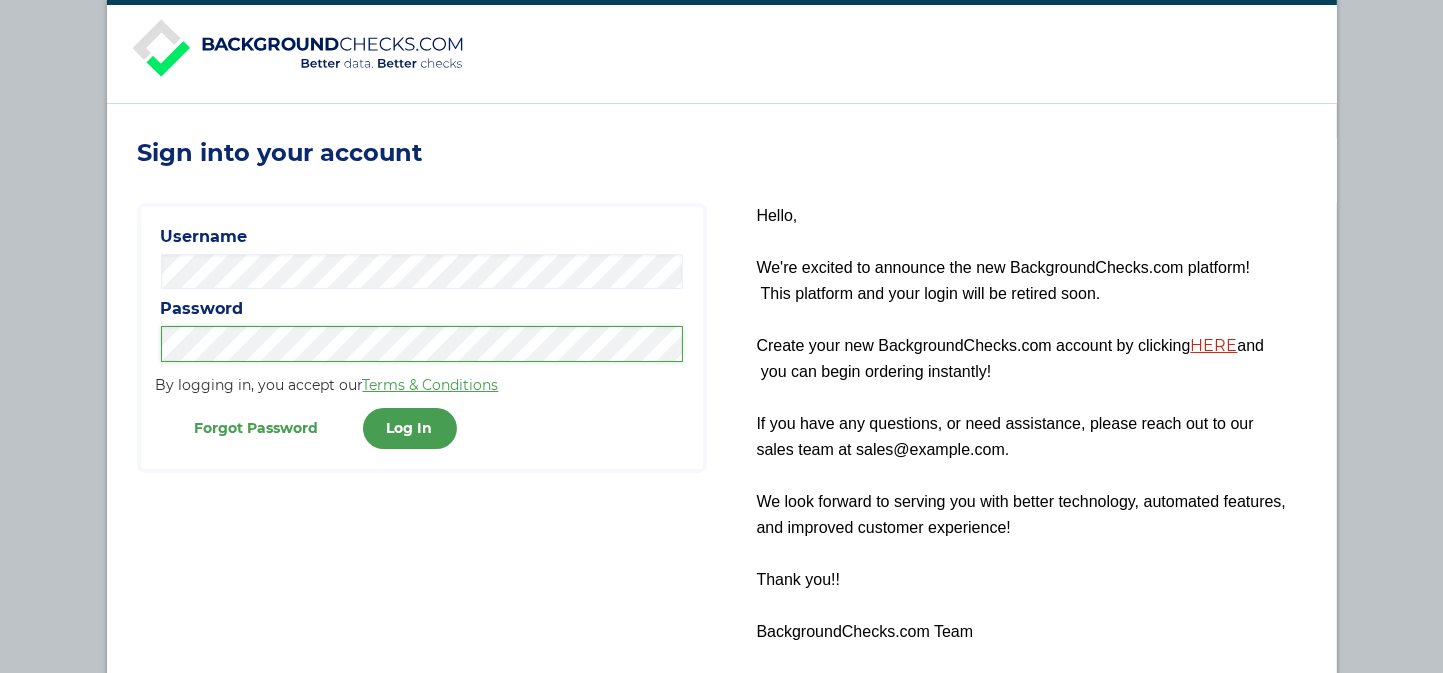 click on "Log In" at bounding box center [410, 428] 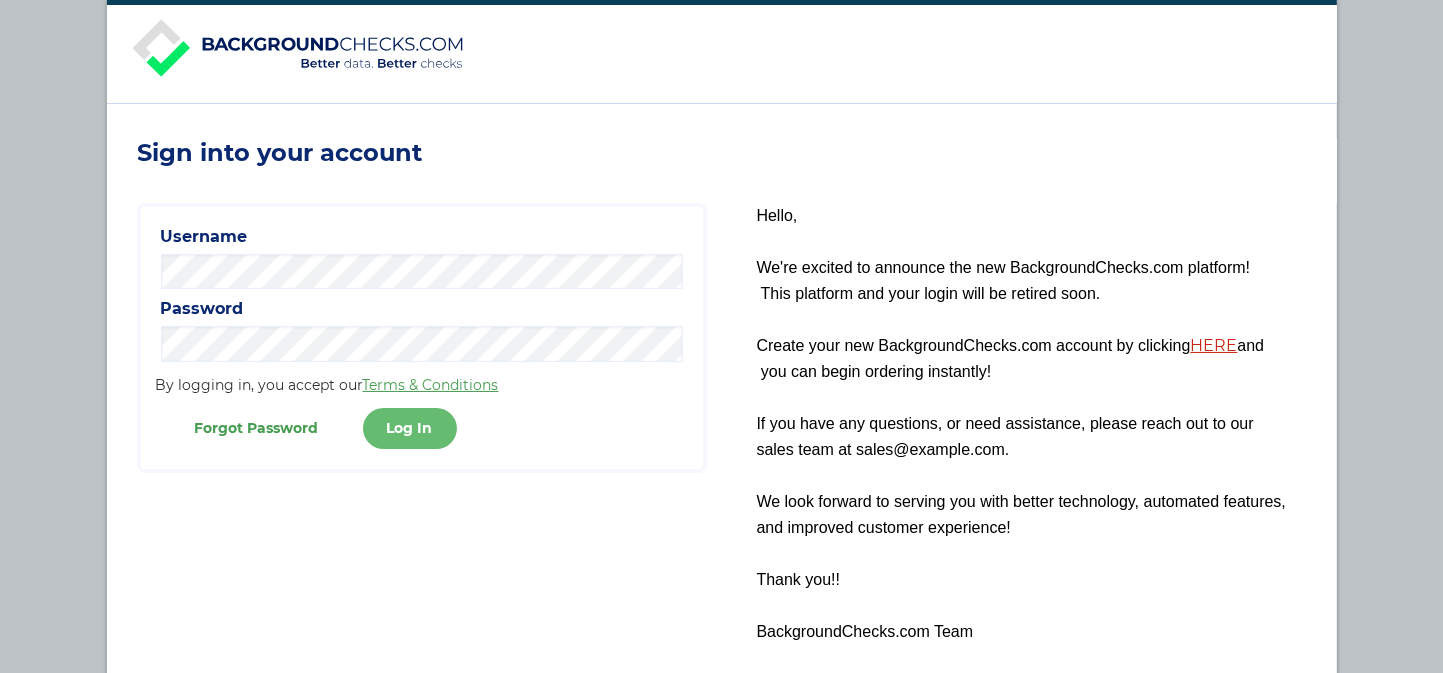 click on "Log In" at bounding box center [410, 428] 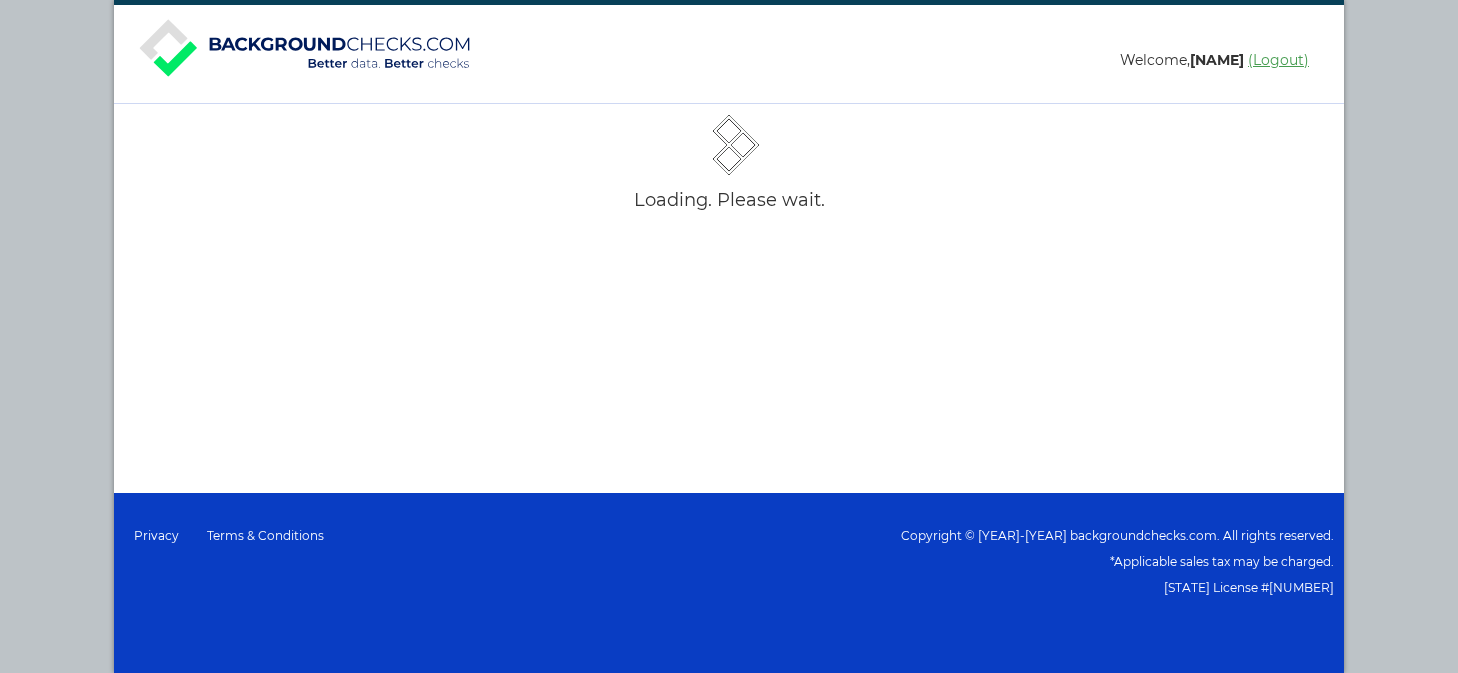 scroll, scrollTop: 0, scrollLeft: 0, axis: both 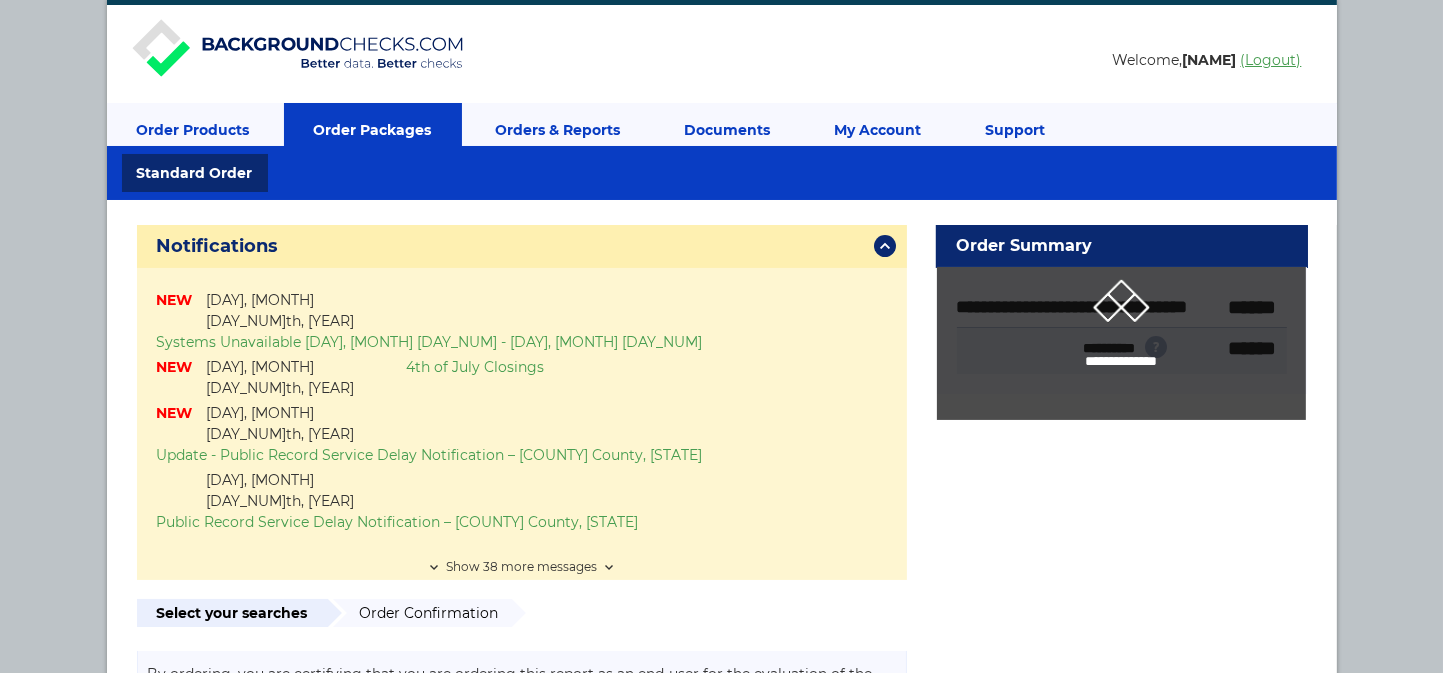 click on "Orders & Reports" at bounding box center [558, 130] 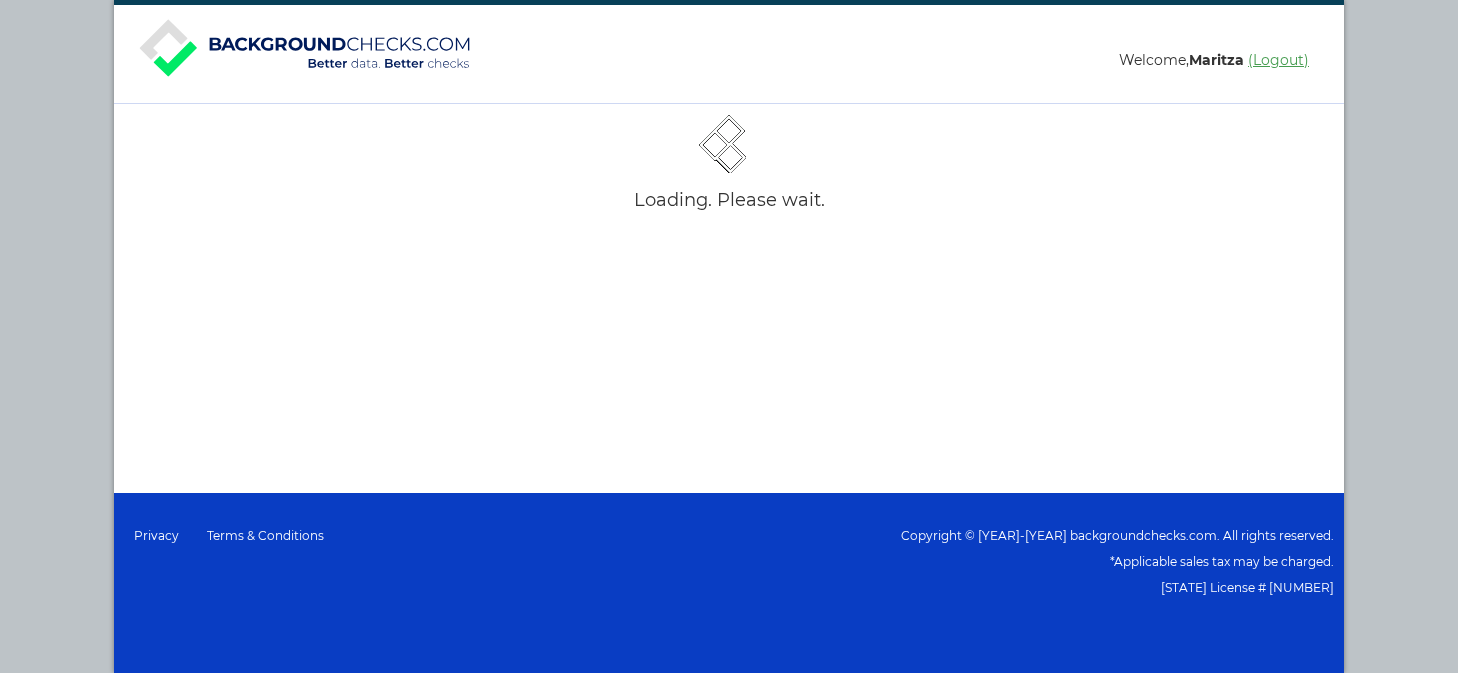 scroll, scrollTop: 0, scrollLeft: 0, axis: both 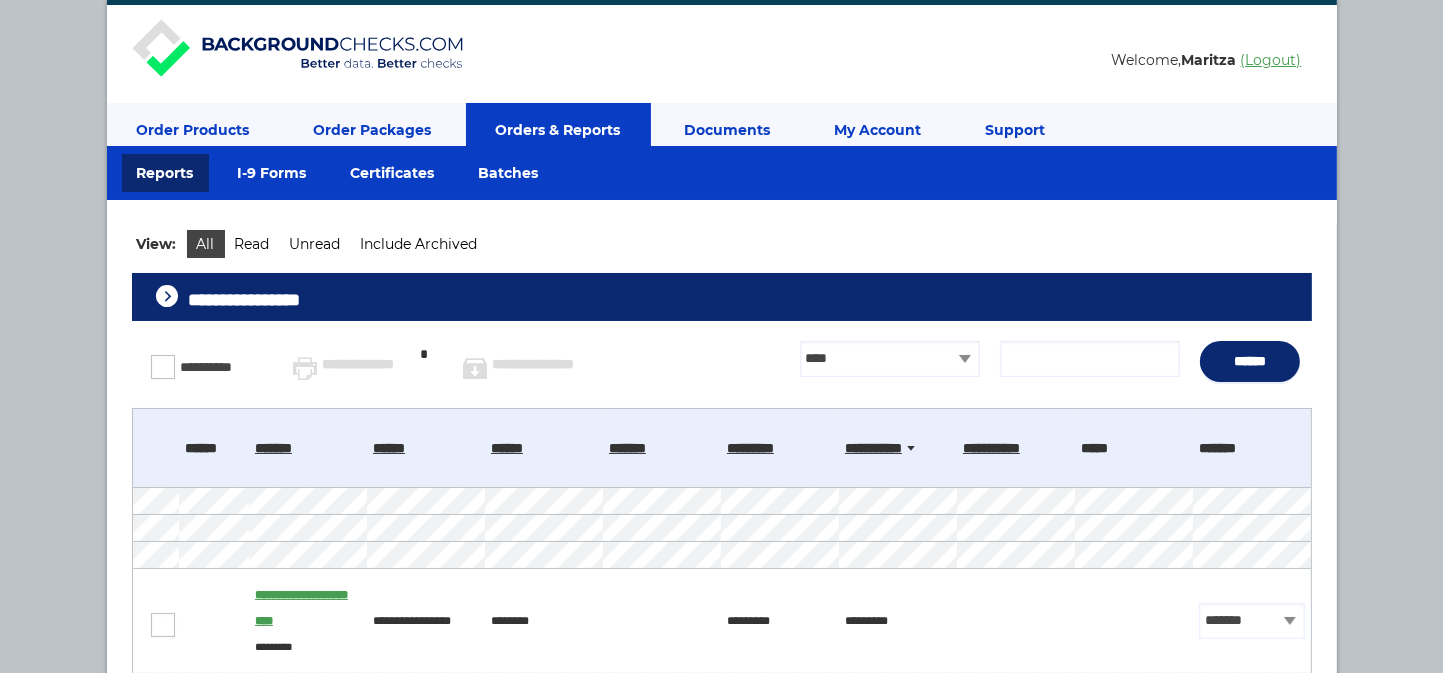 click on "**********" at bounding box center [722, 297] 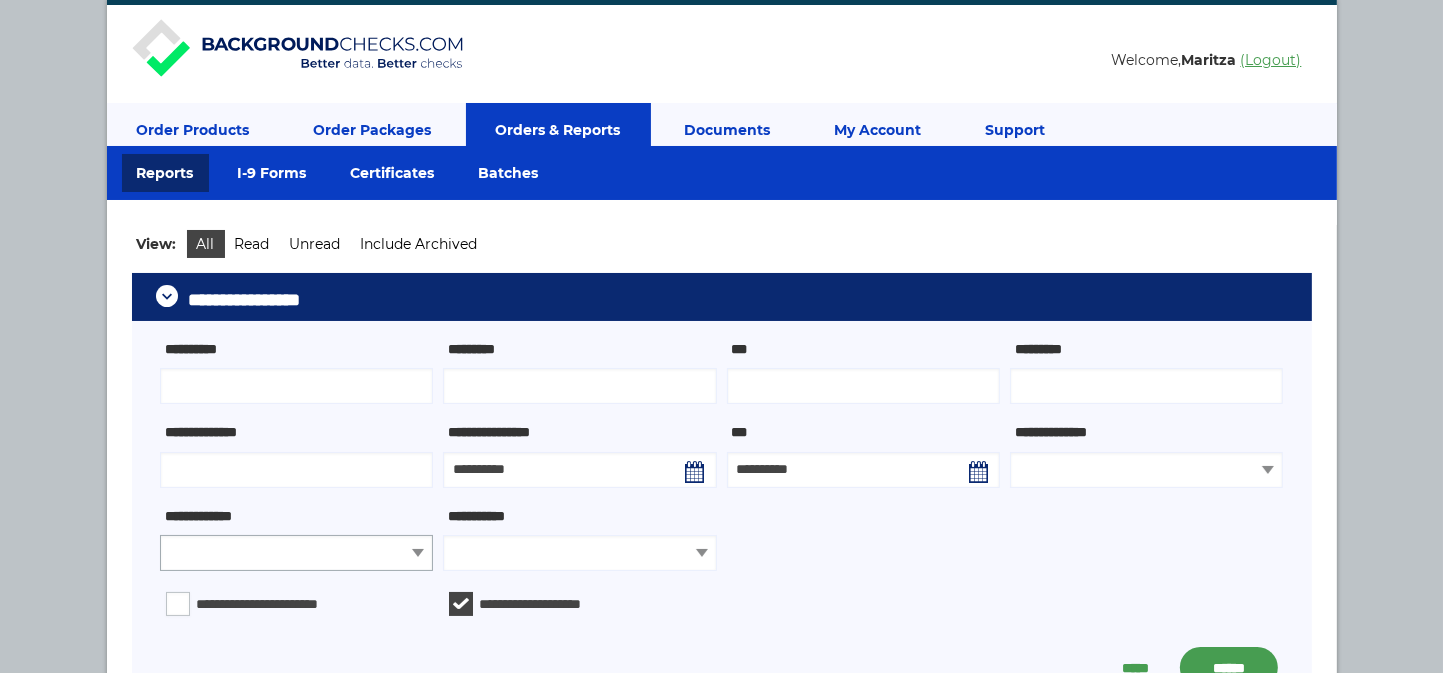 click on "**********" at bounding box center (296, 552) 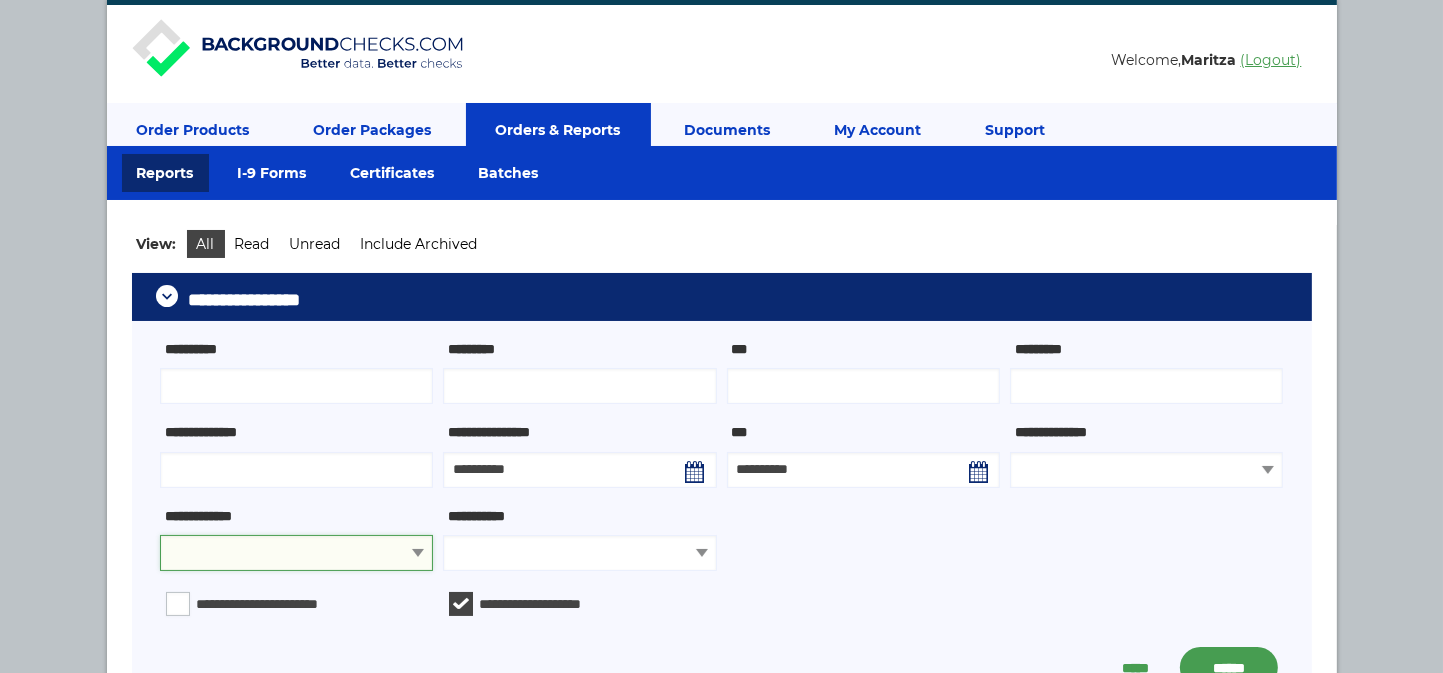 select on "********" 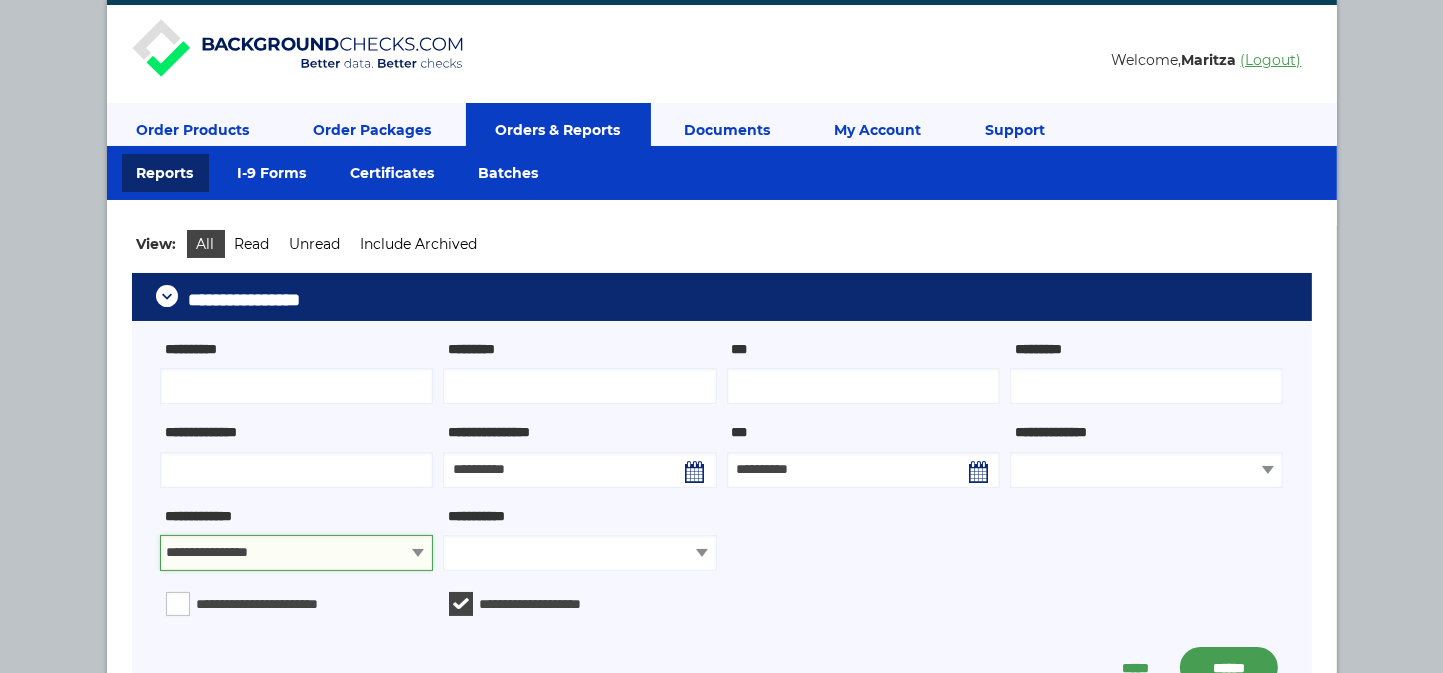 click on "**********" at bounding box center (296, 552) 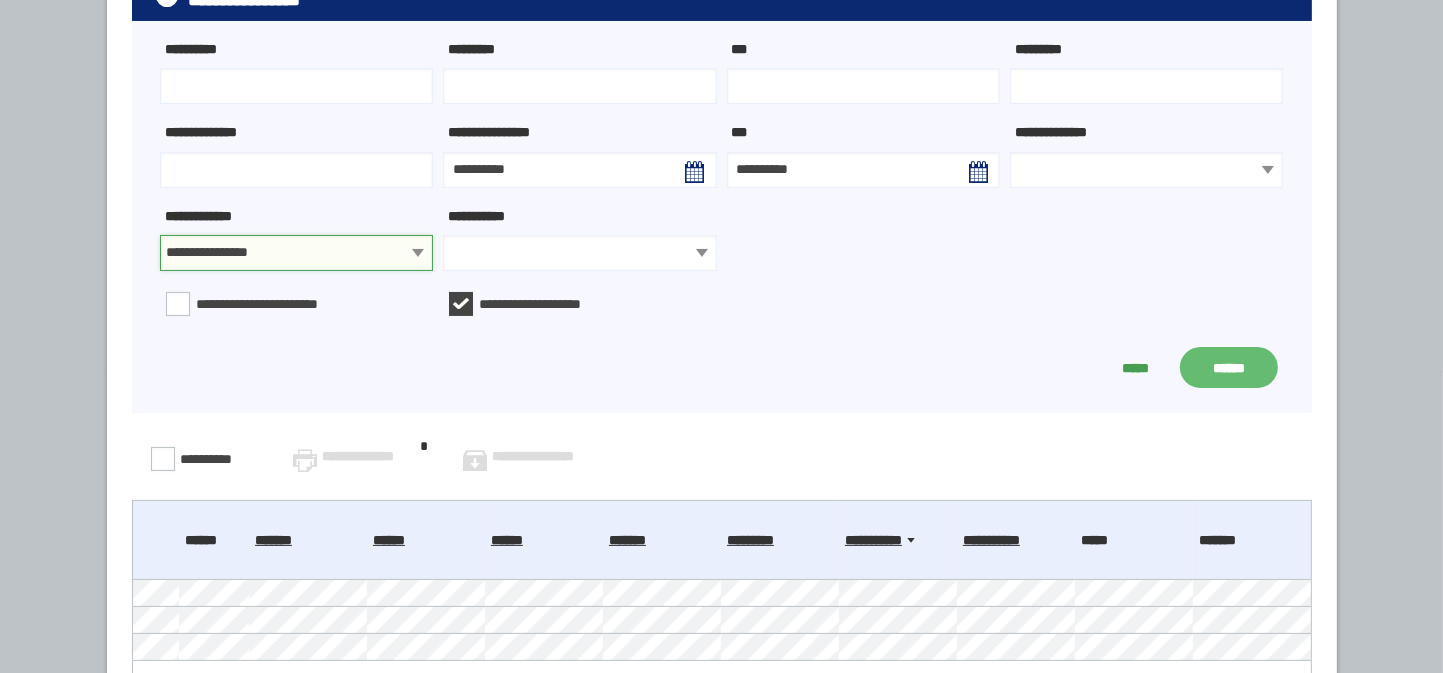 click on "******" at bounding box center [1229, 367] 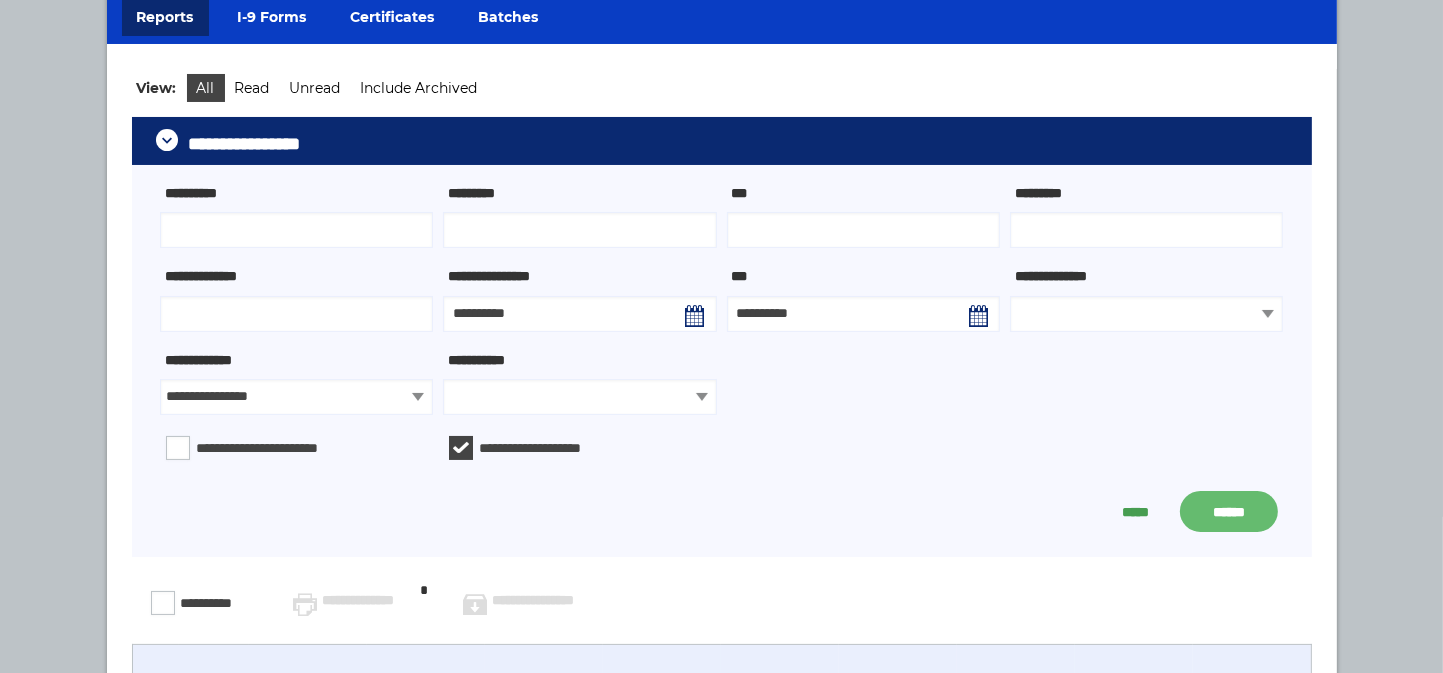 scroll, scrollTop: 399, scrollLeft: 0, axis: vertical 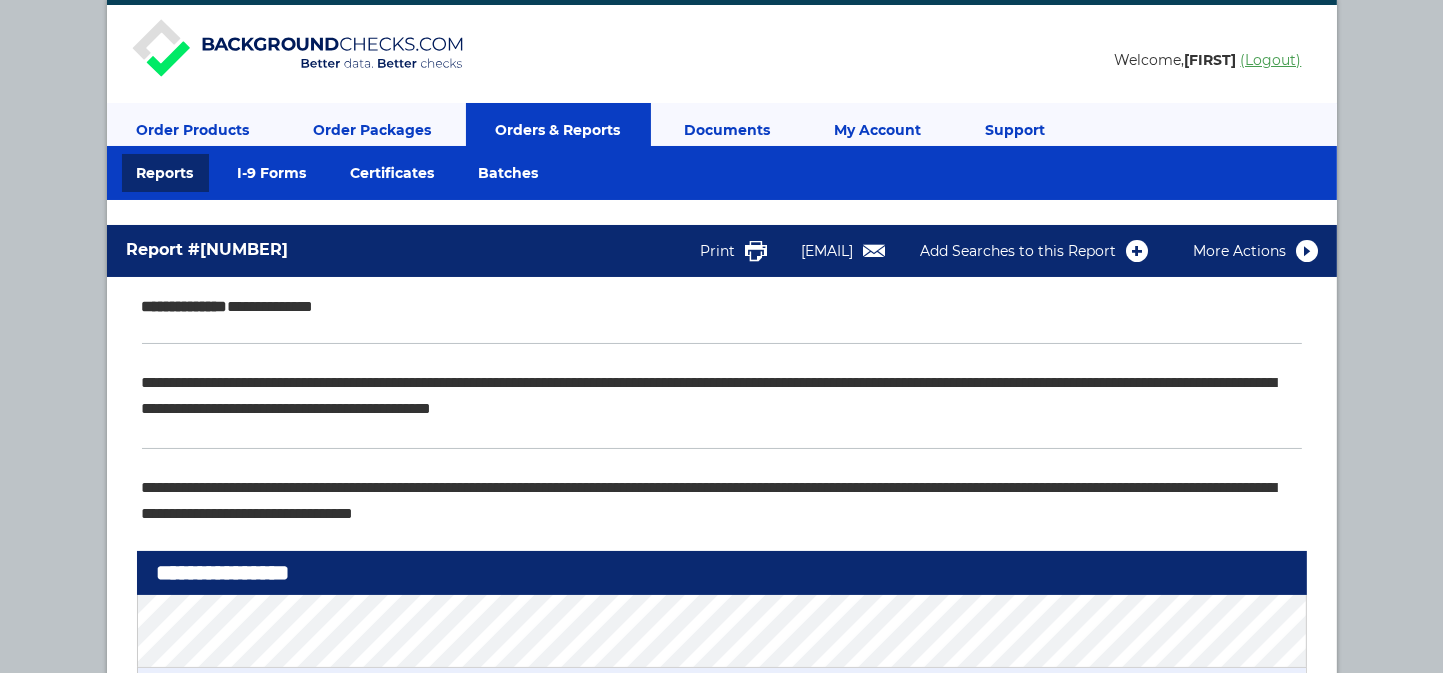 click on "[EMAIL]" at bounding box center (846, 251) 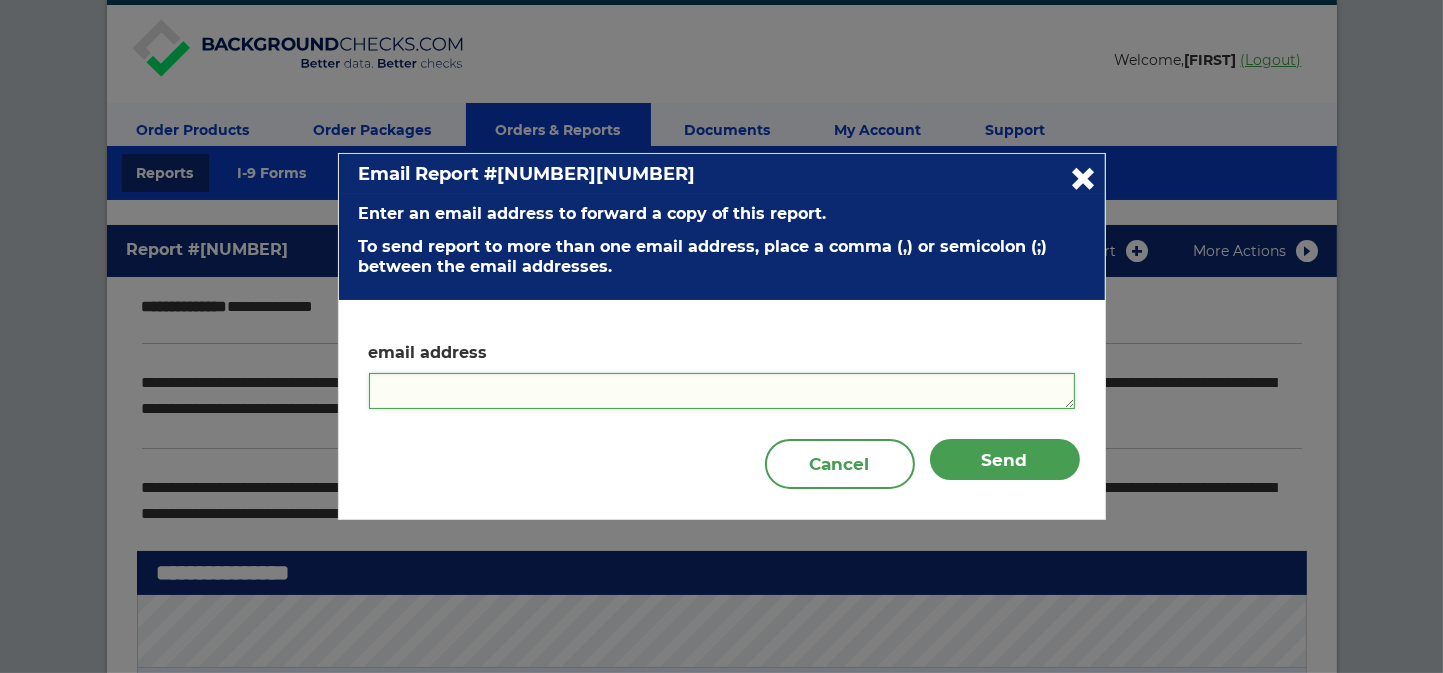 click on "Email address" at bounding box center [722, 391] 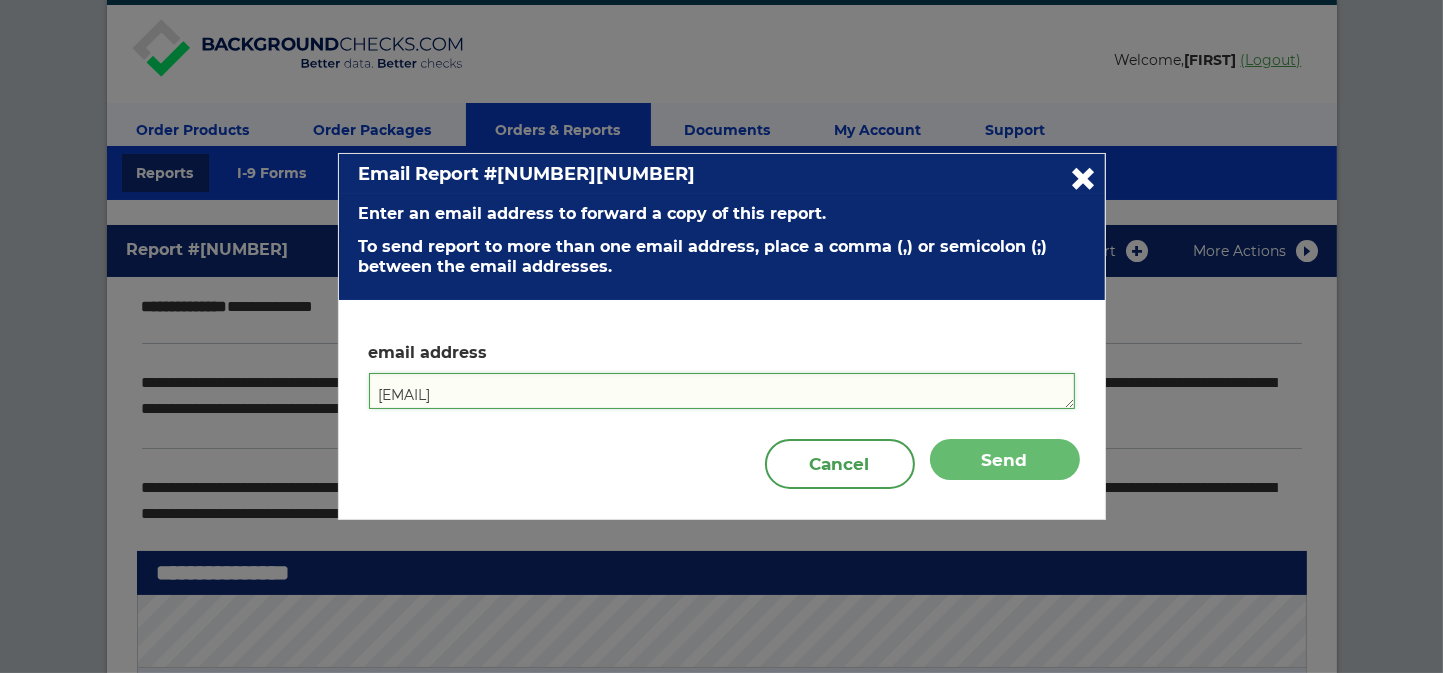 type on "maritzae@power-staffing.com" 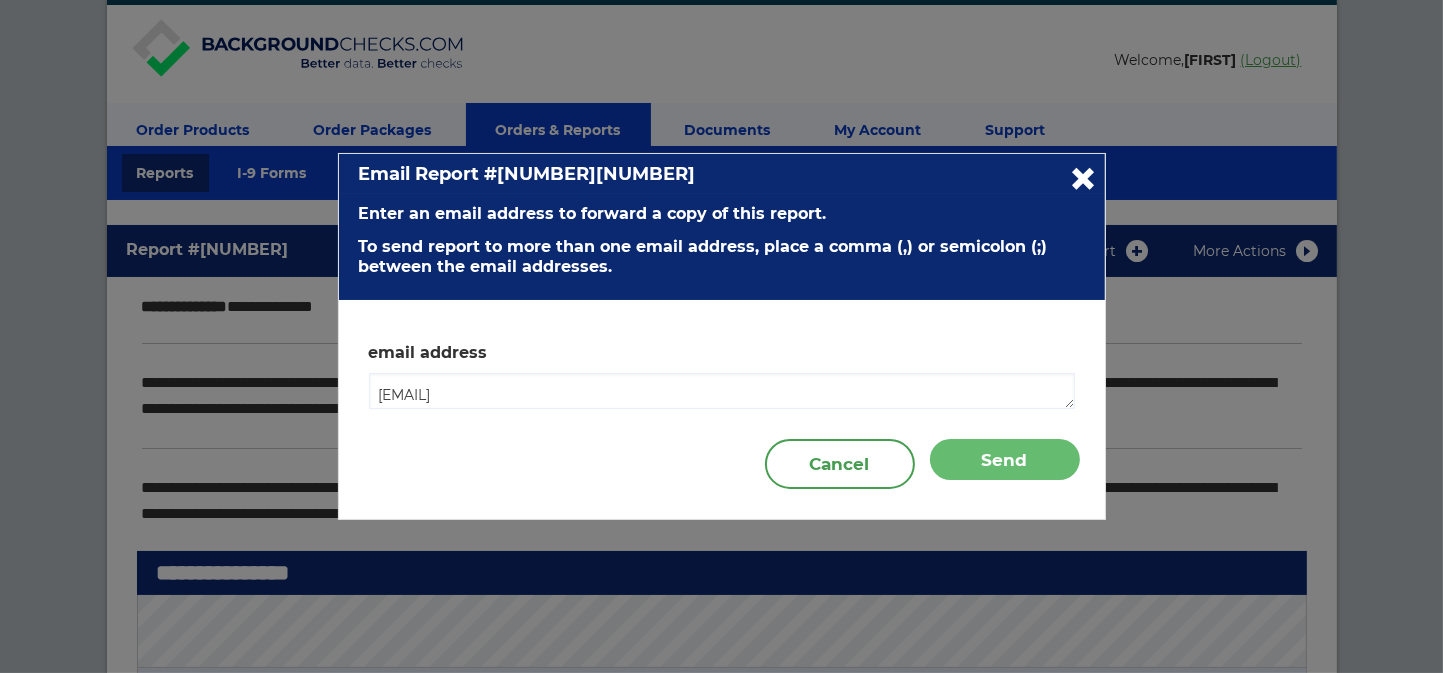 click on "Send" at bounding box center [1005, 459] 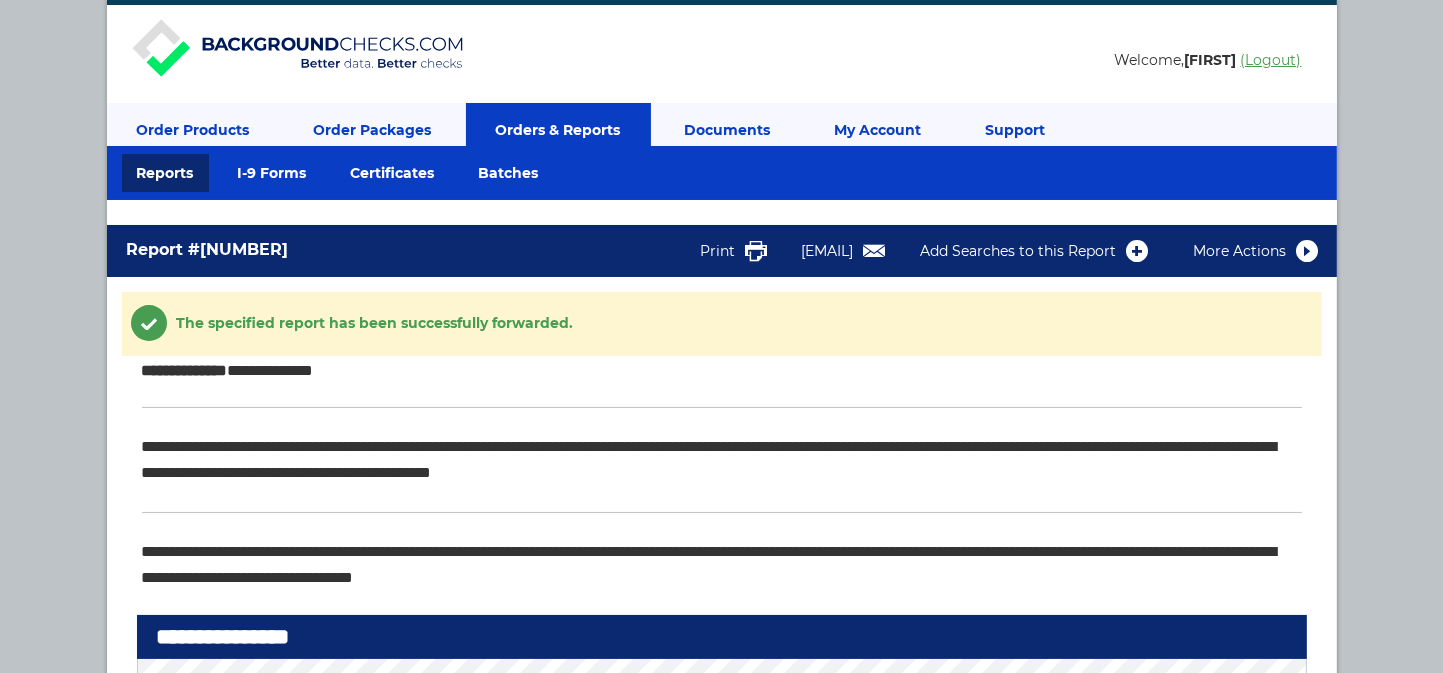 click on "The specified report has been successfully forwarded." at bounding box center [722, 324] 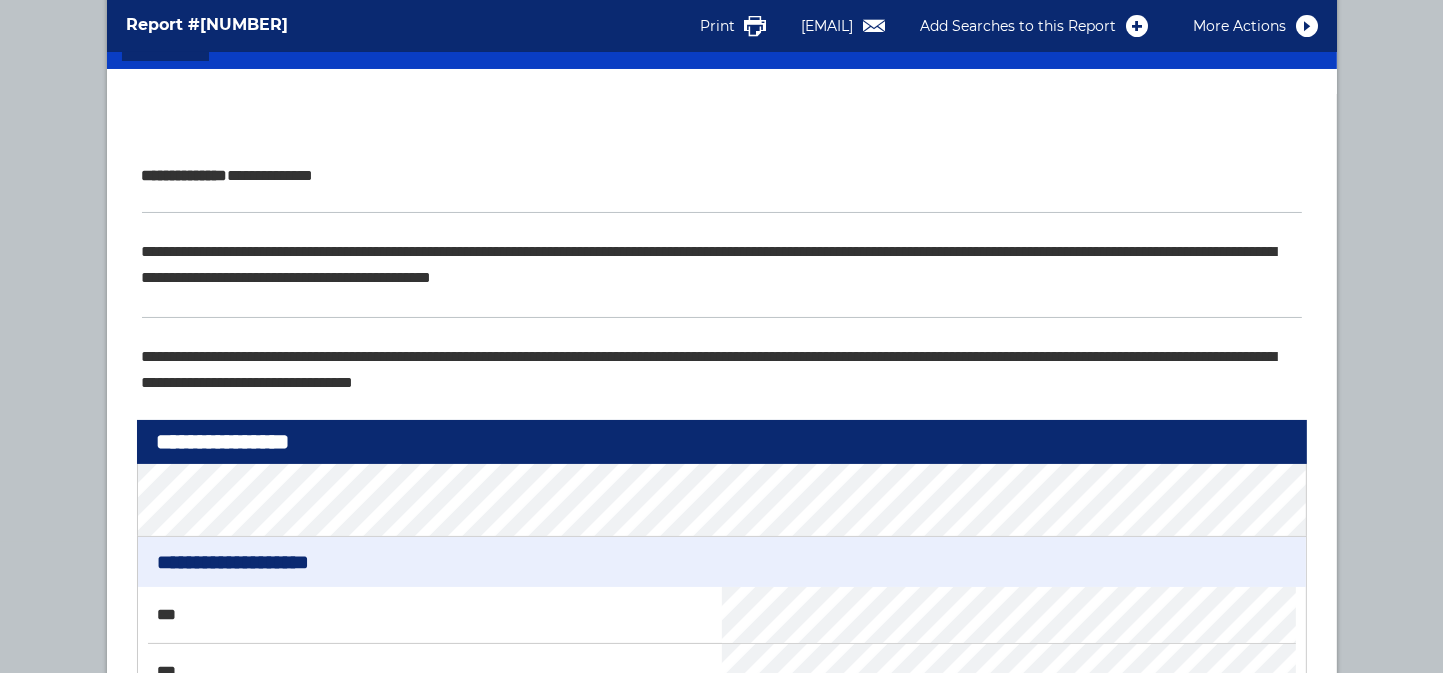scroll, scrollTop: 0, scrollLeft: 0, axis: both 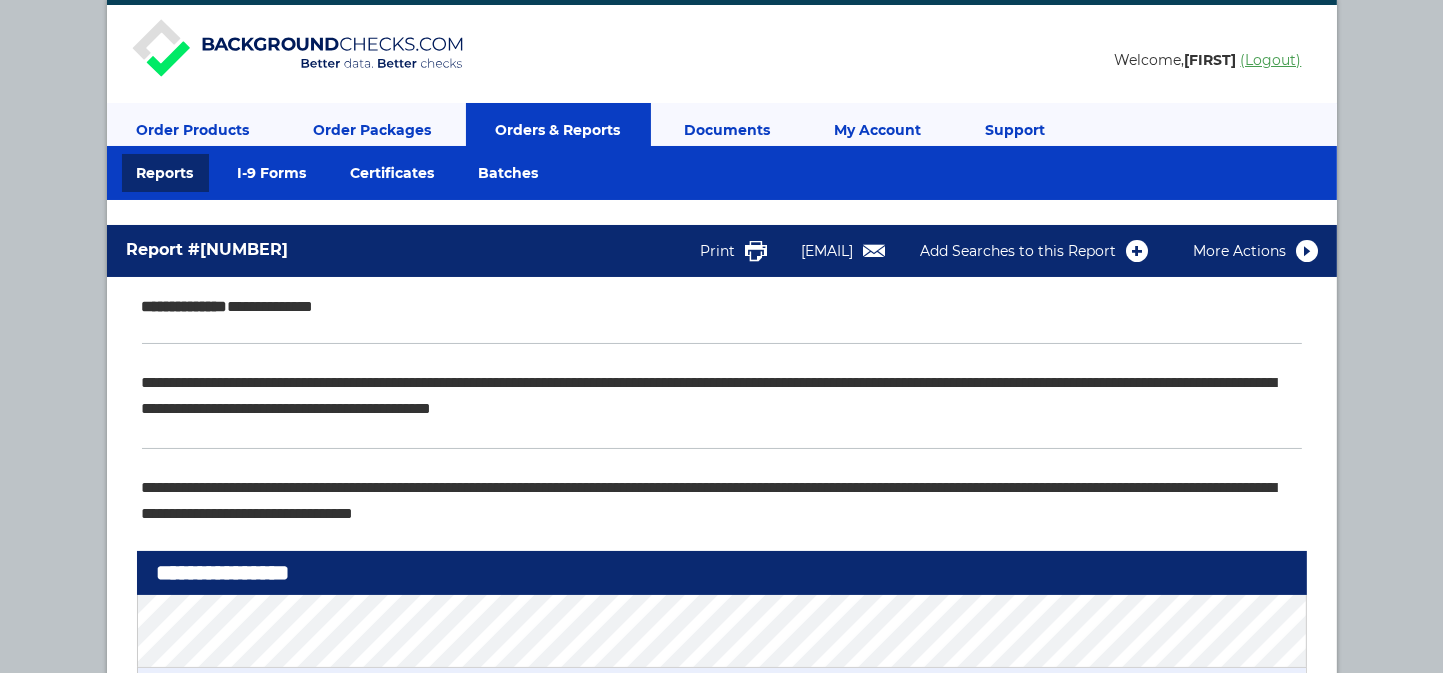 click on "Orders & Reports" at bounding box center (558, 130) 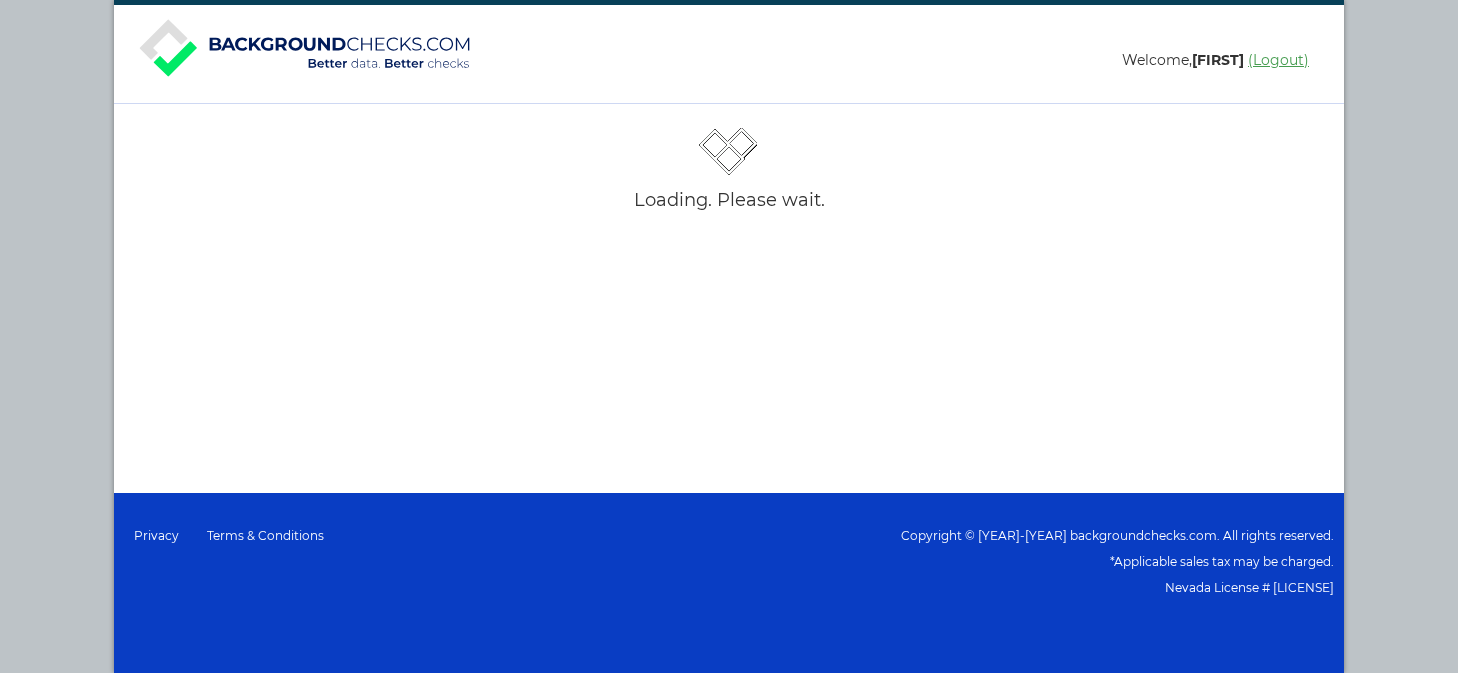 scroll, scrollTop: 0, scrollLeft: 0, axis: both 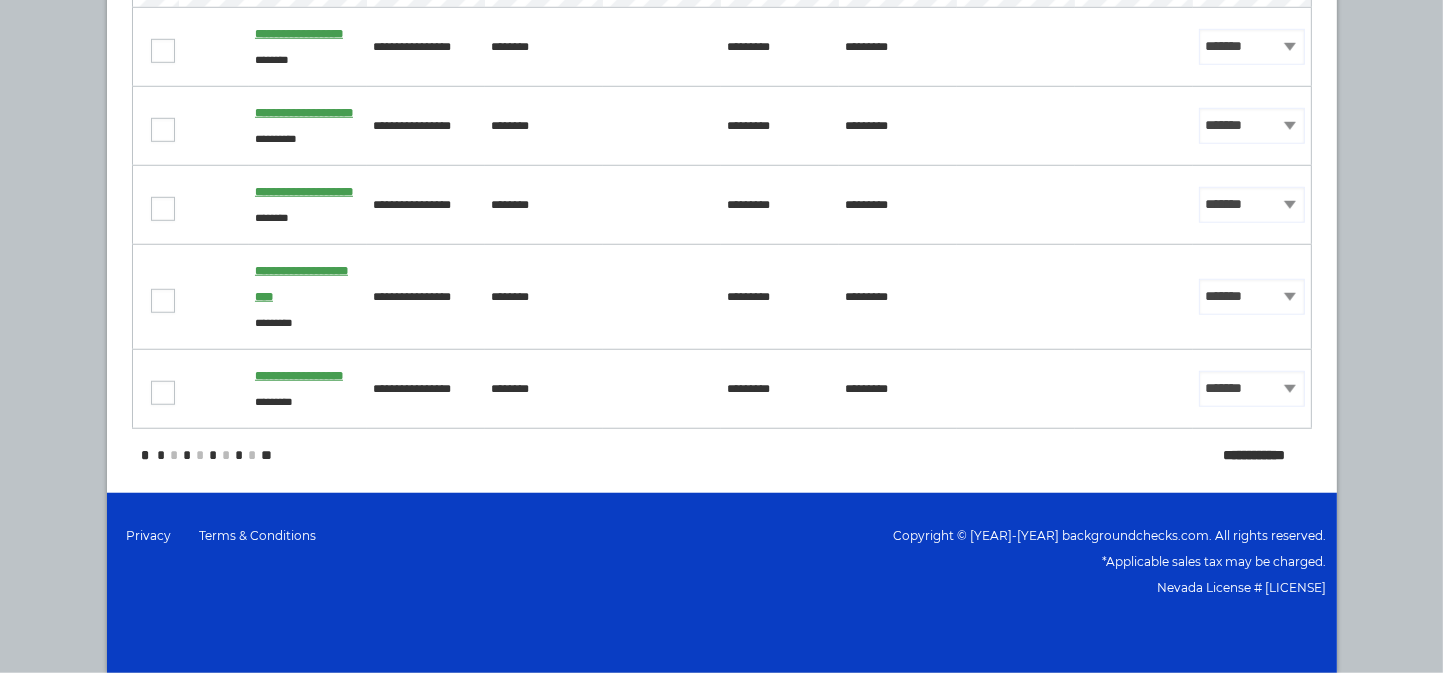 click on "*" at bounding box center (144, 455) 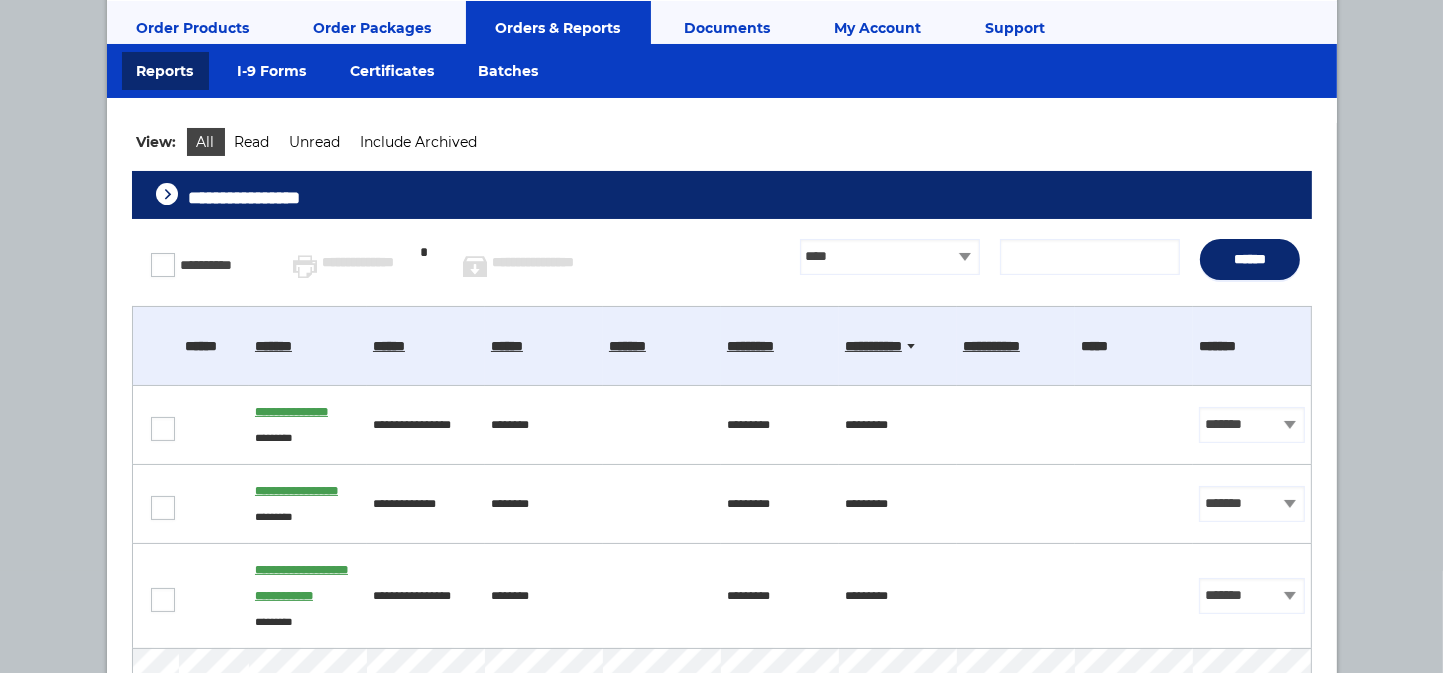 scroll, scrollTop: 0, scrollLeft: 0, axis: both 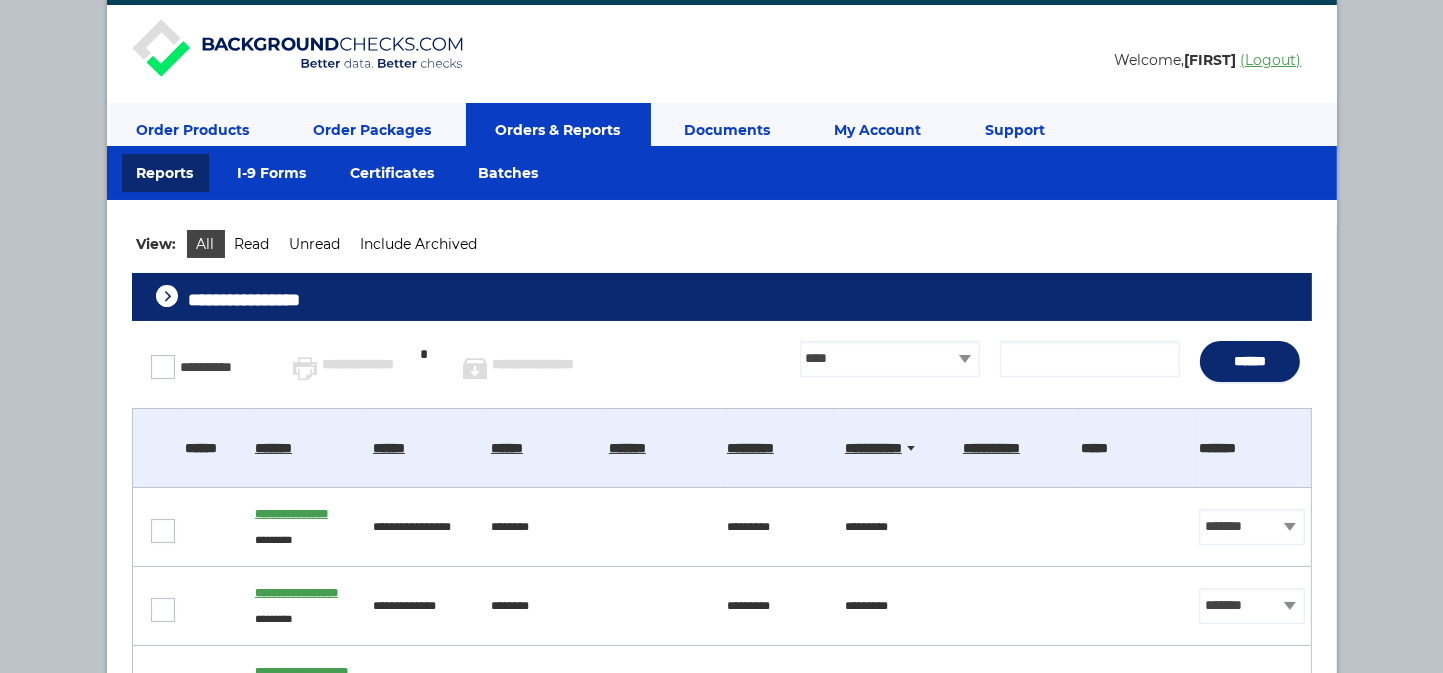 click on "**********" at bounding box center (722, 297) 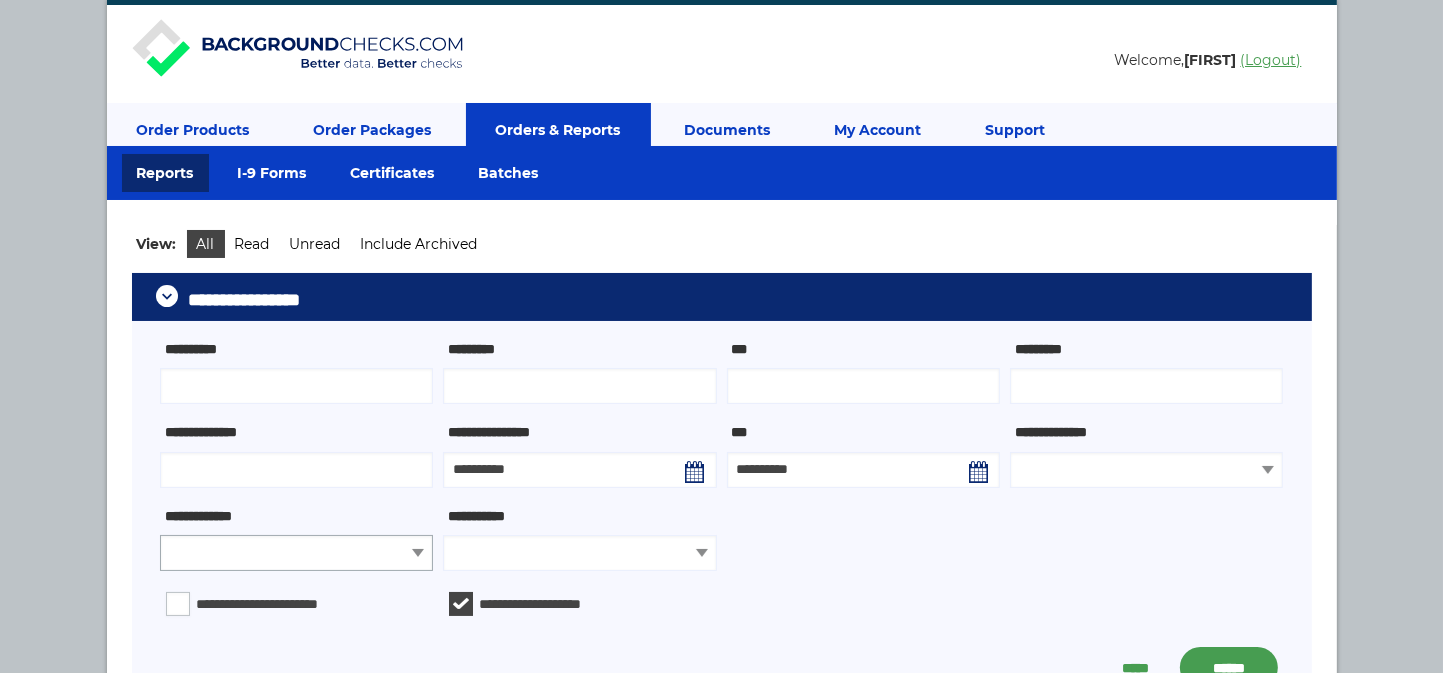 drag, startPoint x: 421, startPoint y: 552, endPoint x: 412, endPoint y: 564, distance: 15 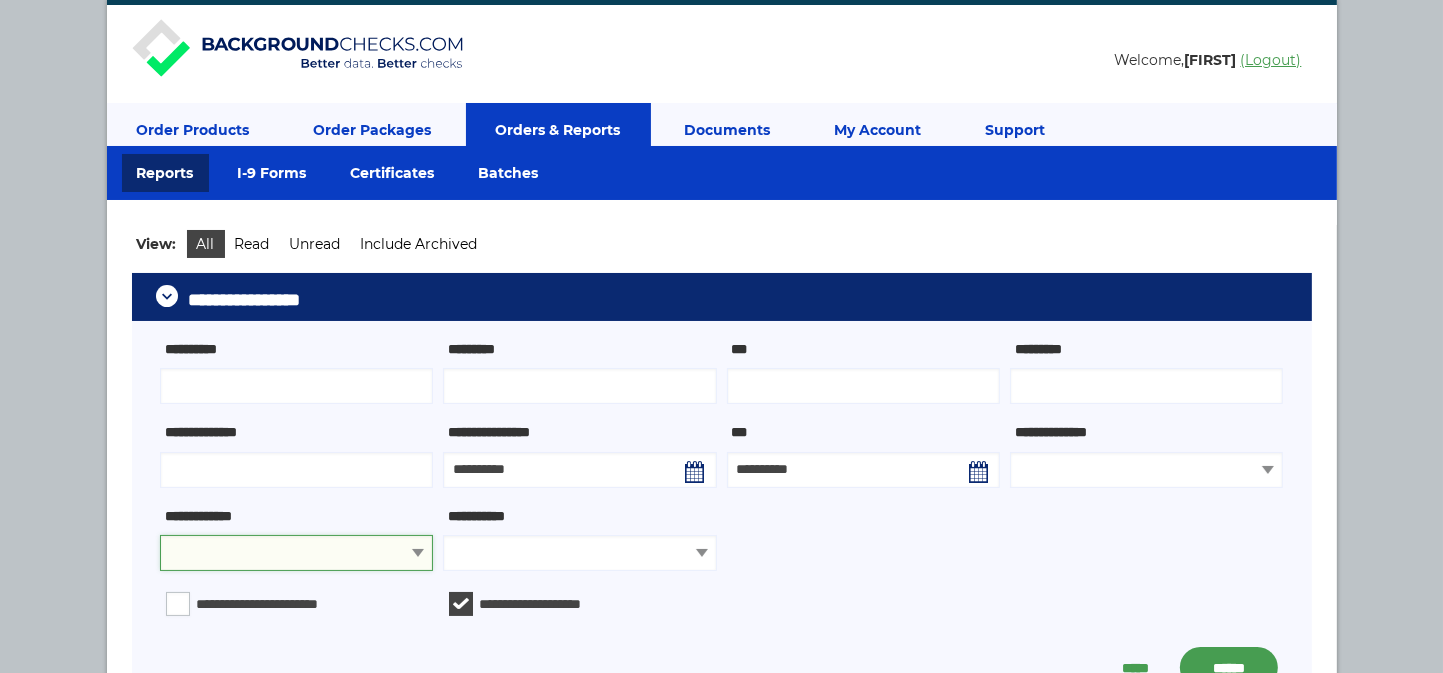 select on "********" 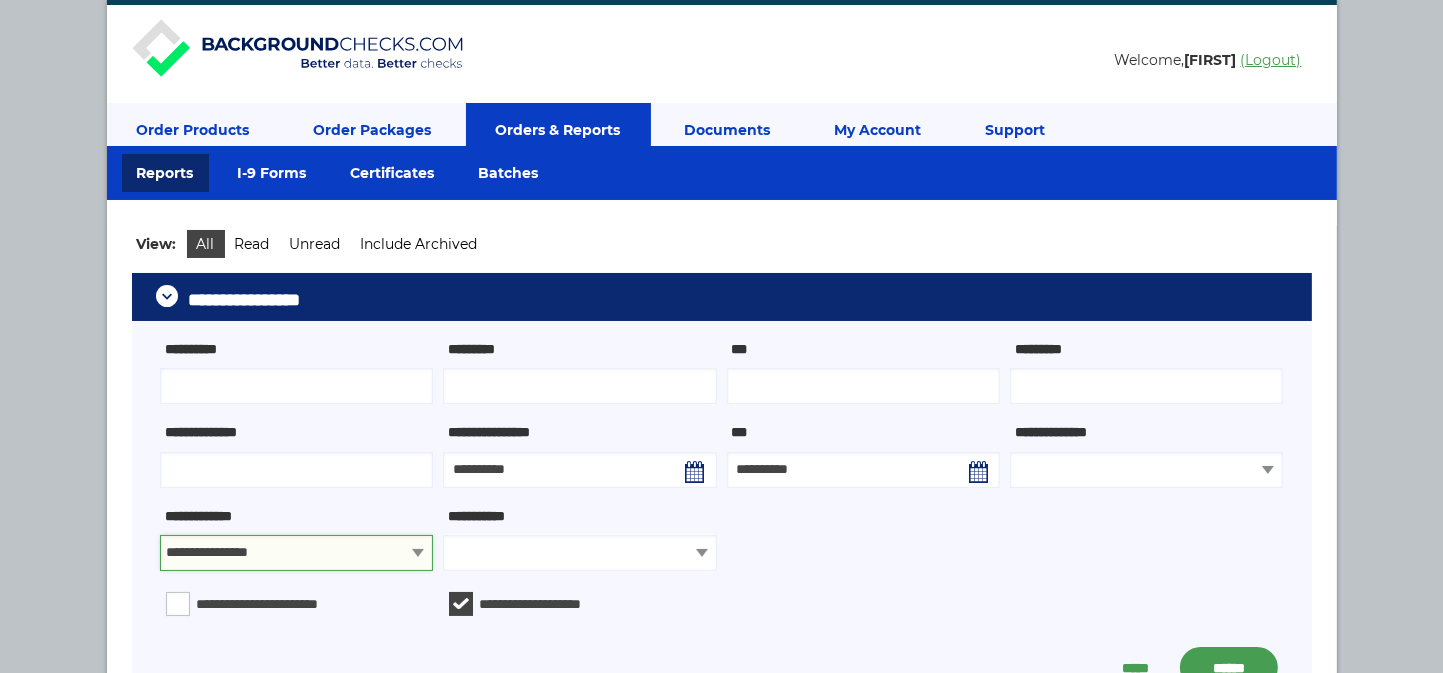 click on "**********" at bounding box center (296, 552) 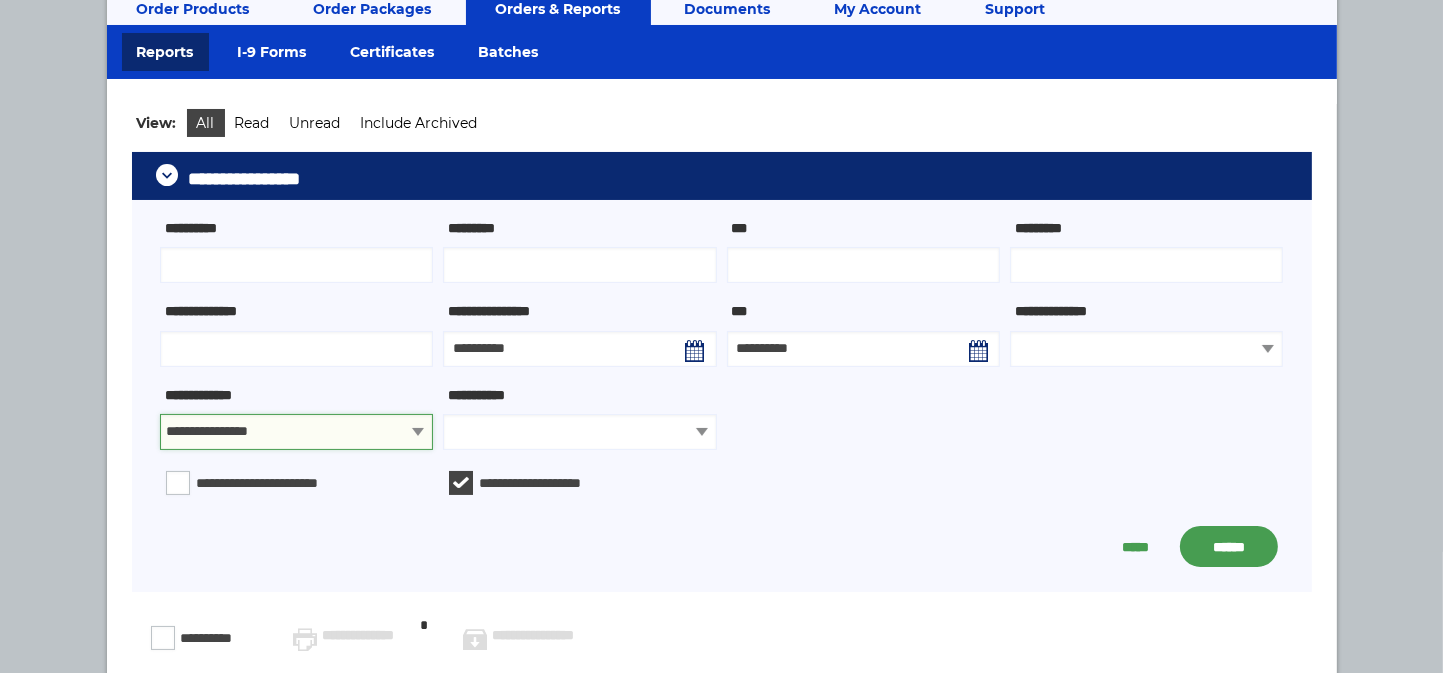 scroll, scrollTop: 300, scrollLeft: 0, axis: vertical 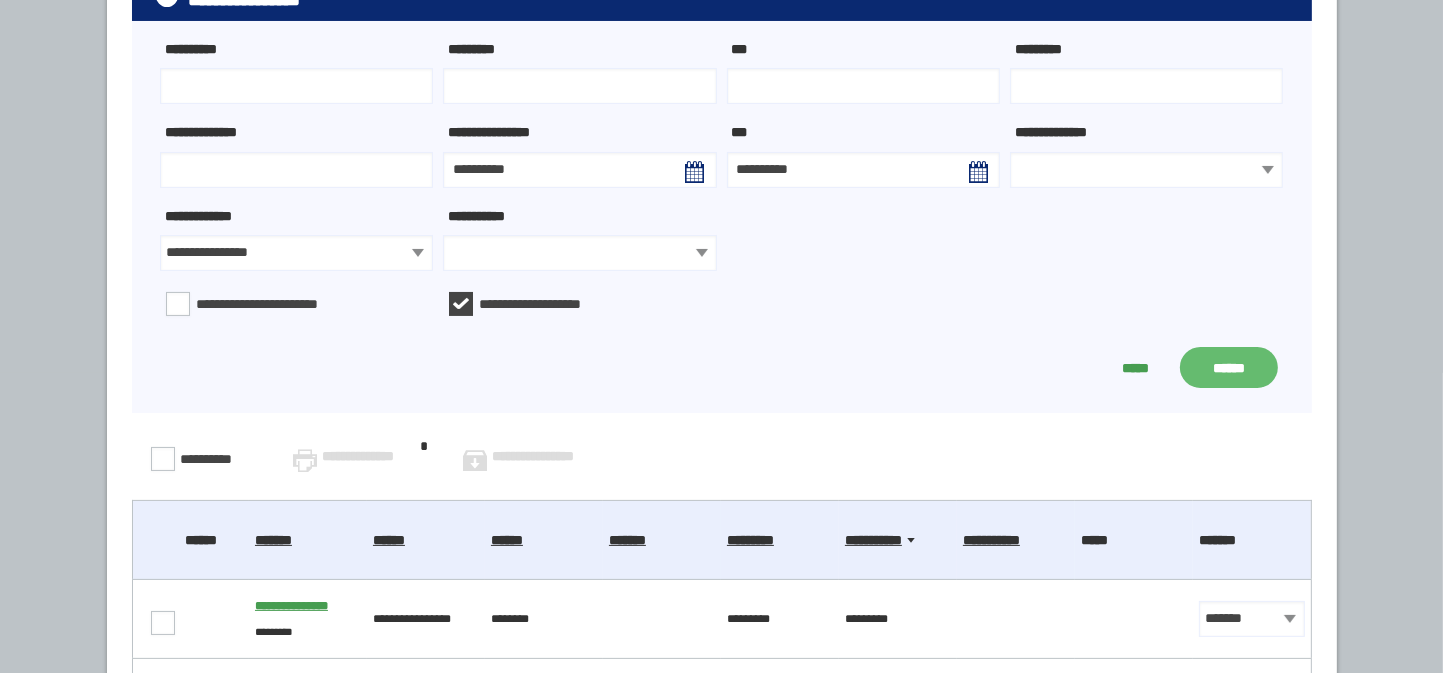click on "******" at bounding box center (1229, 367) 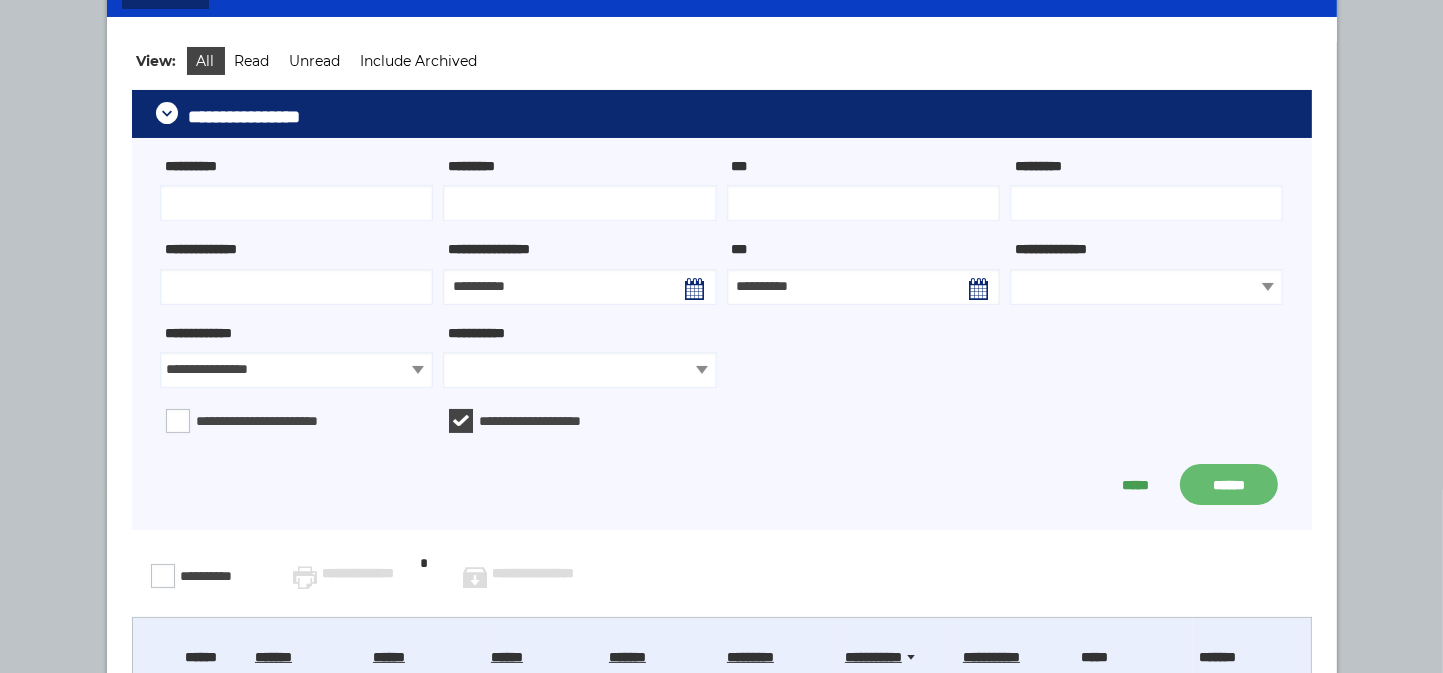scroll, scrollTop: 0, scrollLeft: 0, axis: both 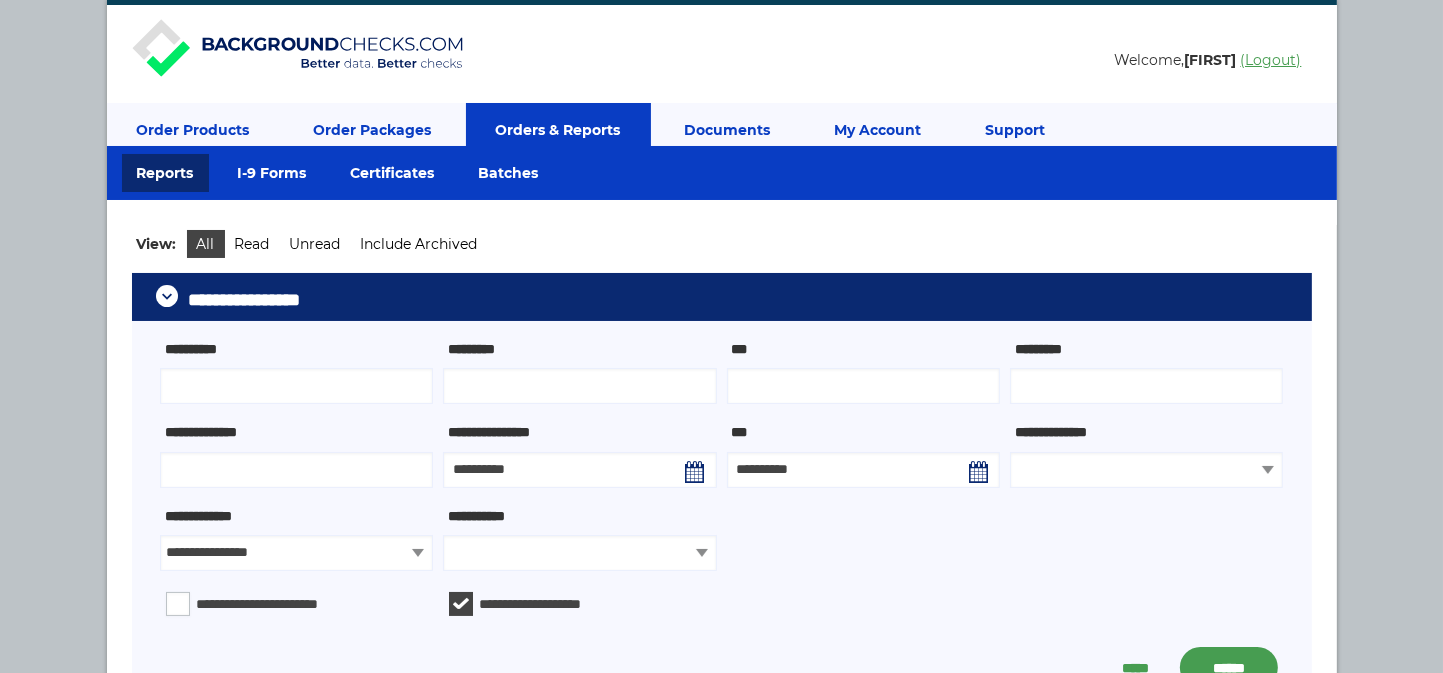 click on "Orders & Reports" at bounding box center (558, 130) 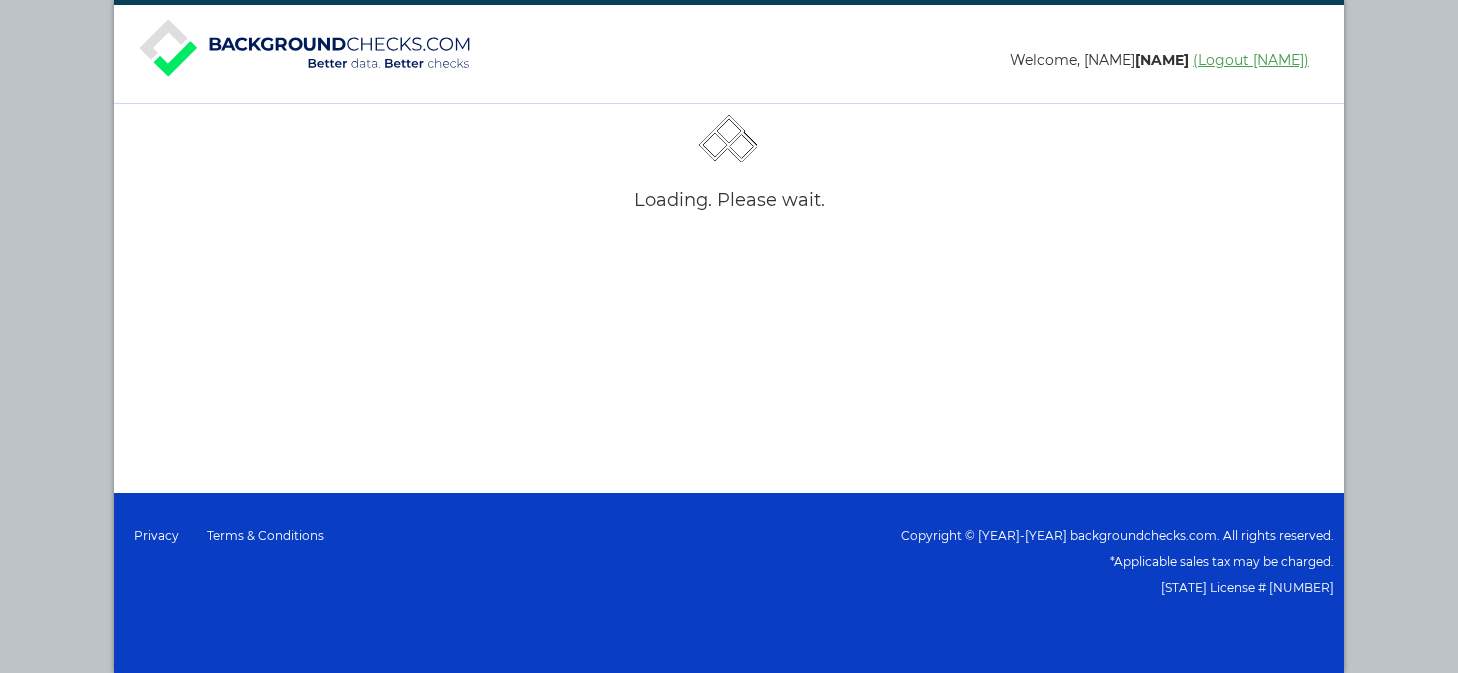 scroll, scrollTop: 0, scrollLeft: 0, axis: both 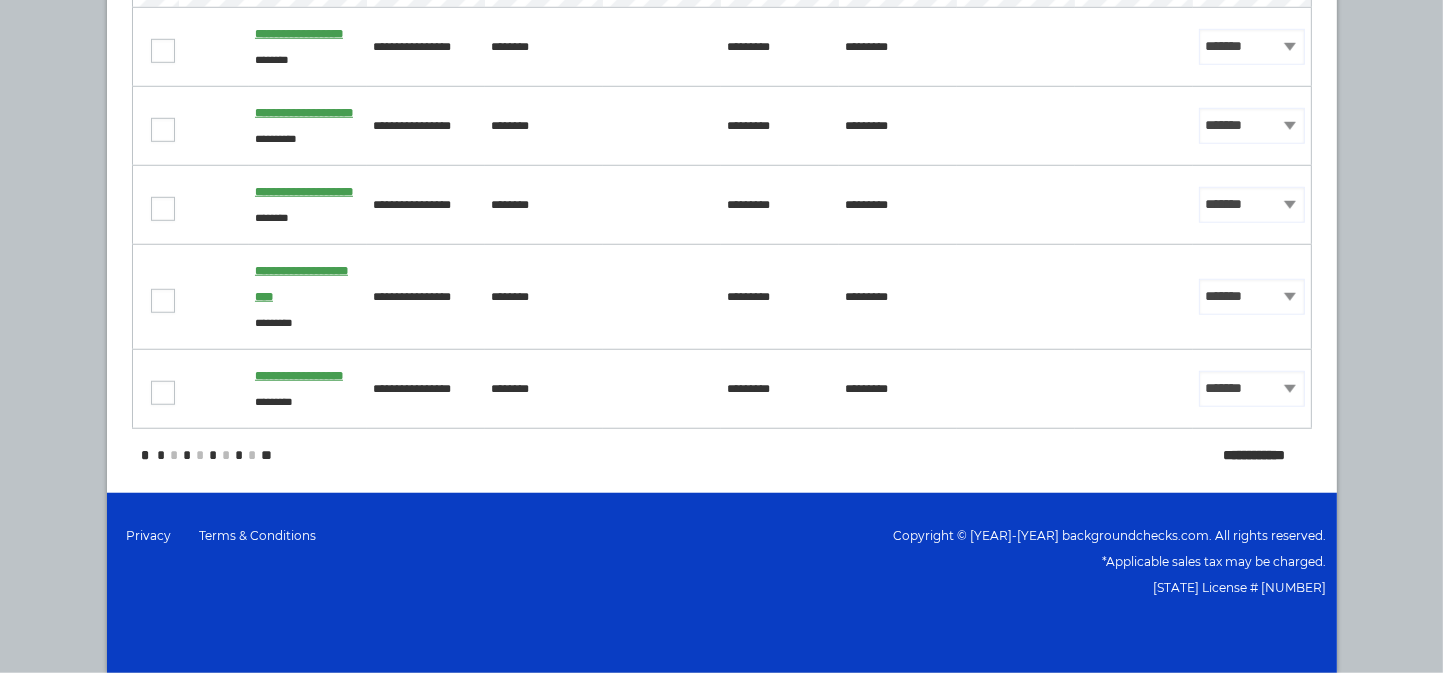 click on "*" at bounding box center (144, 455) 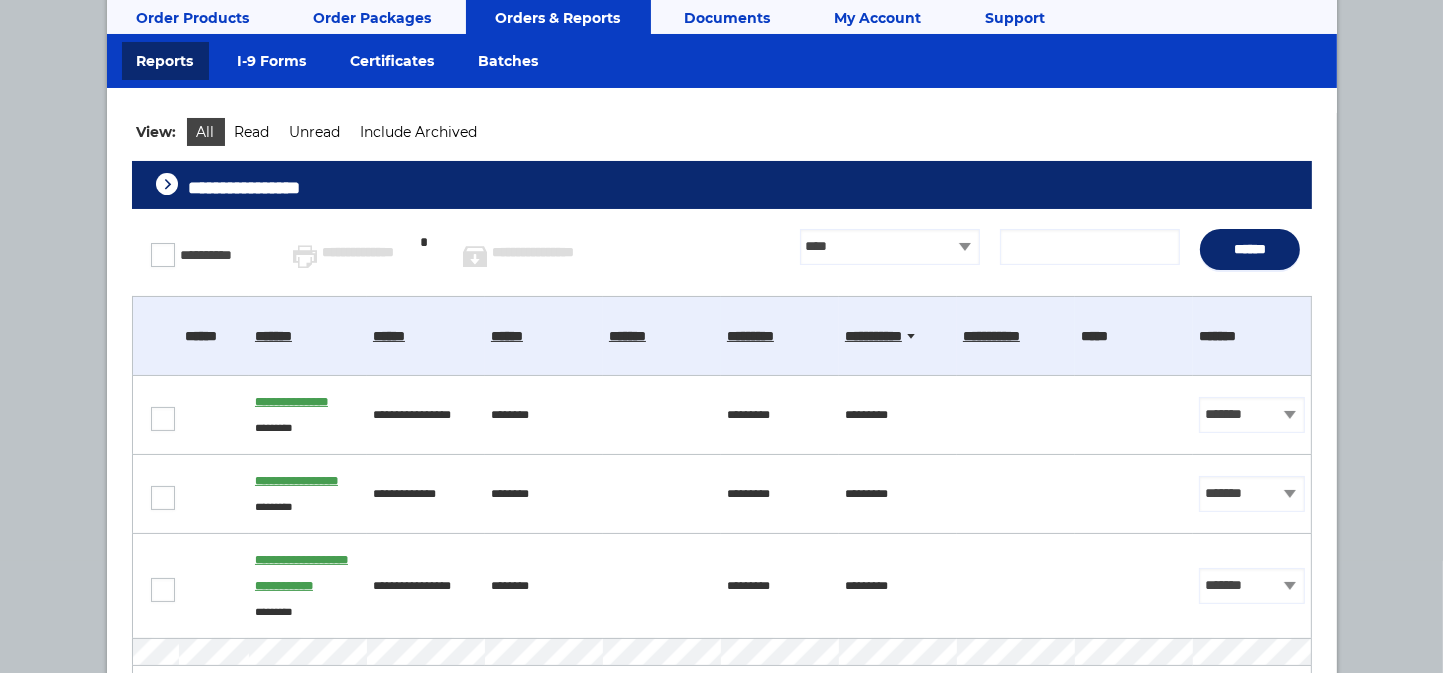 scroll, scrollTop: 0, scrollLeft: 0, axis: both 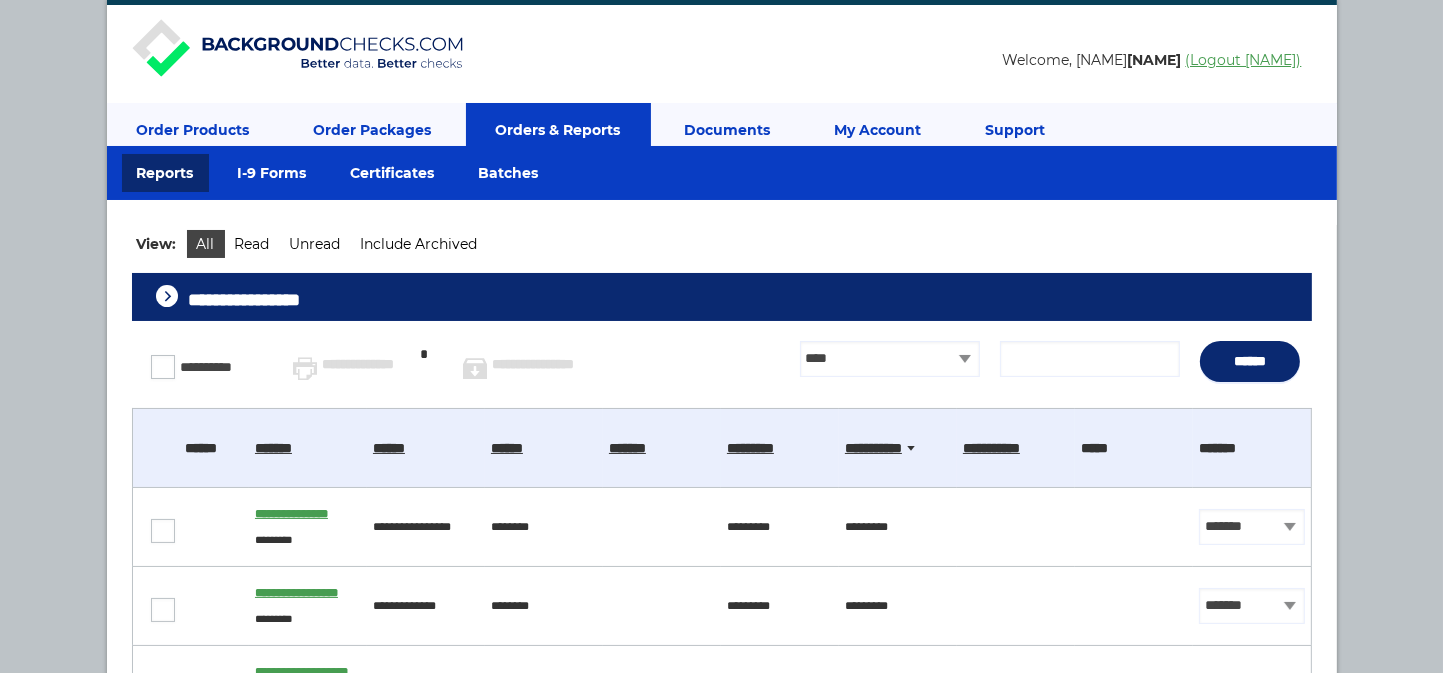 click on "Order Products" at bounding box center (193, 130) 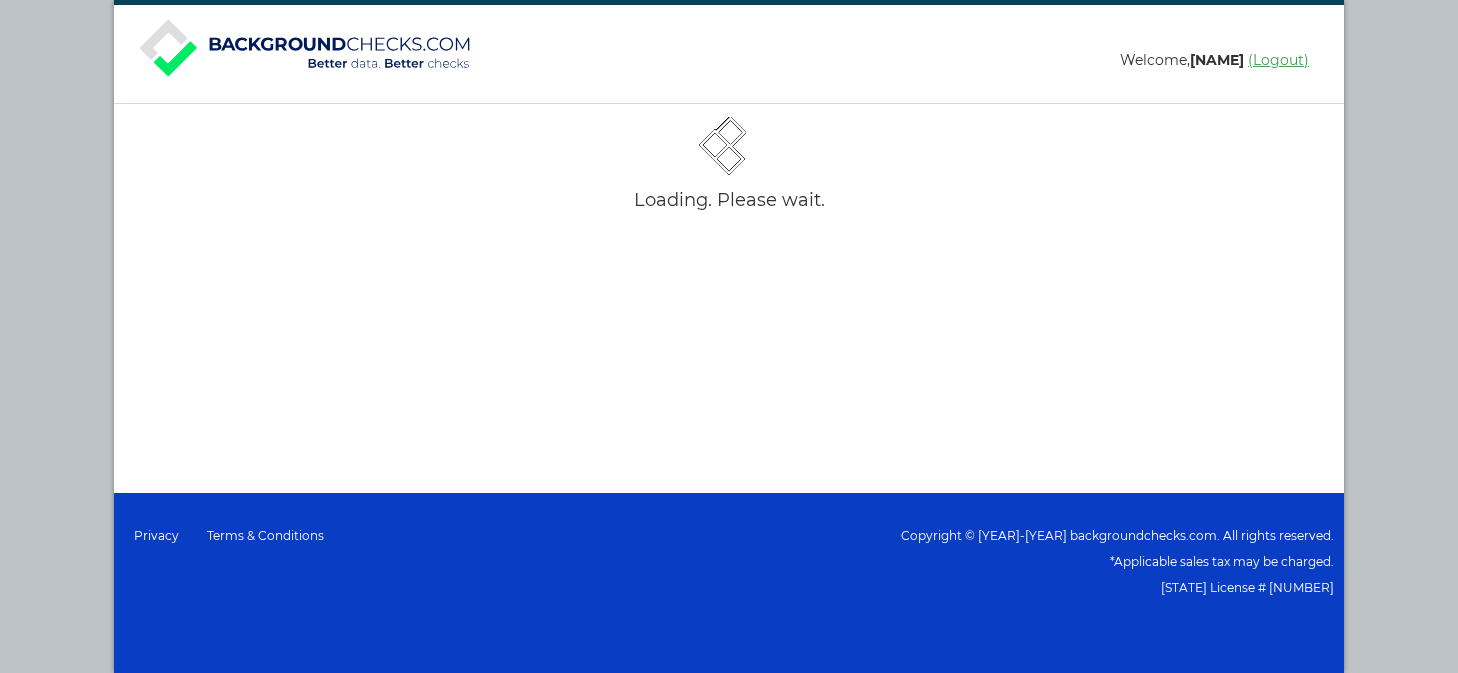 scroll, scrollTop: 0, scrollLeft: 0, axis: both 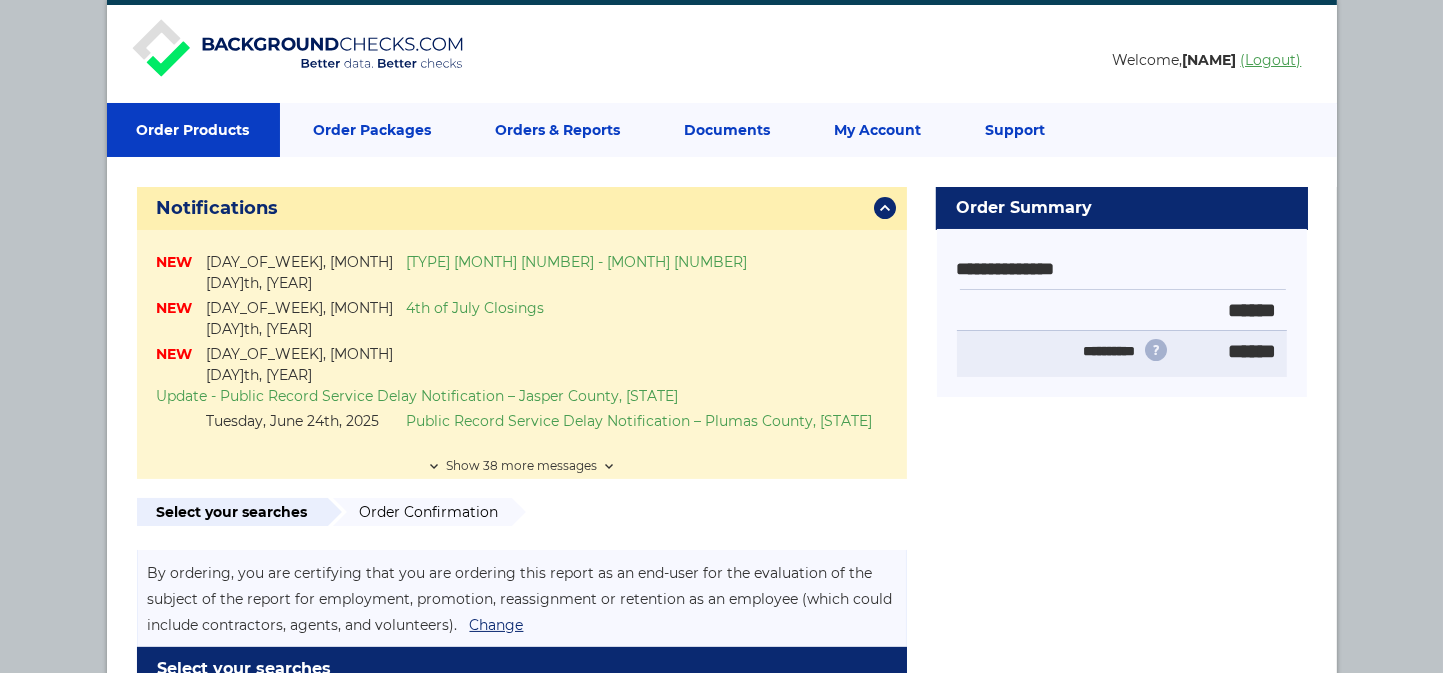 click on "Orders & Reports" at bounding box center [558, 130] 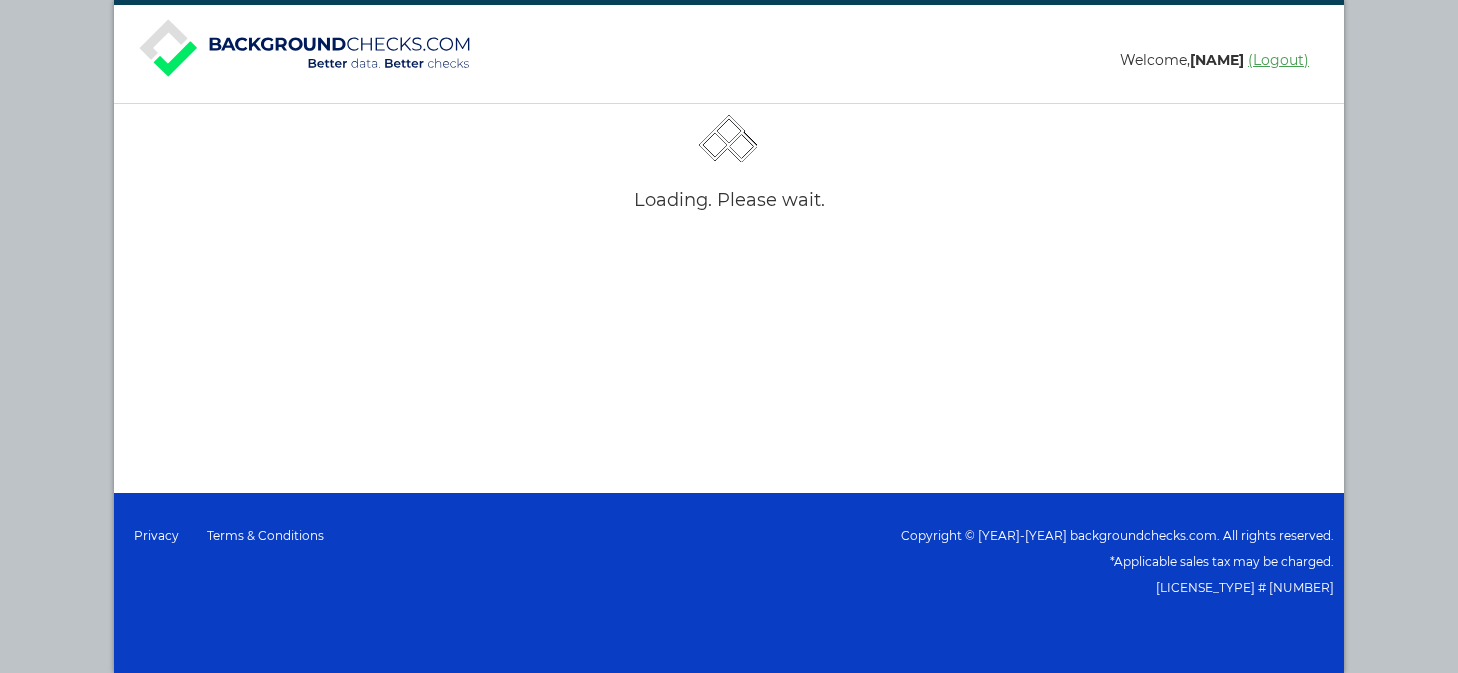 scroll, scrollTop: 0, scrollLeft: 0, axis: both 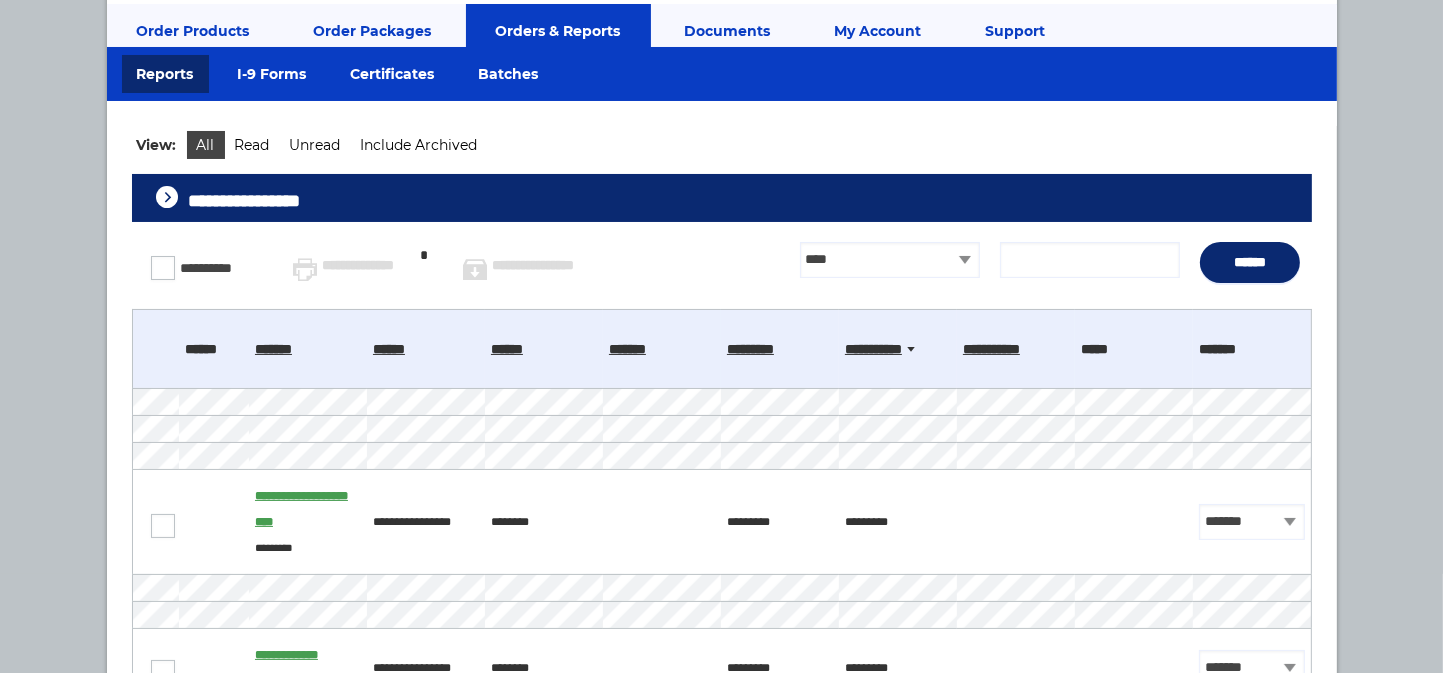 click on "Orders & Reports" at bounding box center [558, 31] 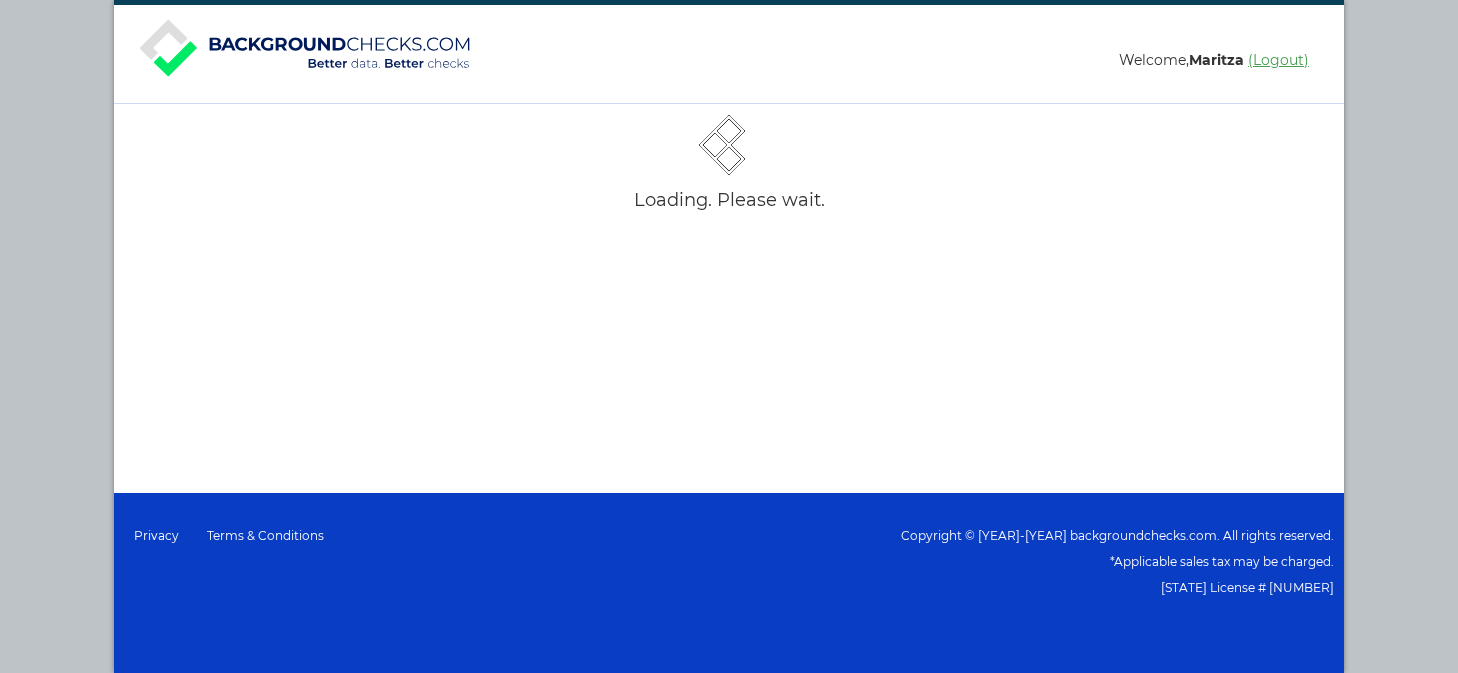 scroll, scrollTop: 0, scrollLeft: 0, axis: both 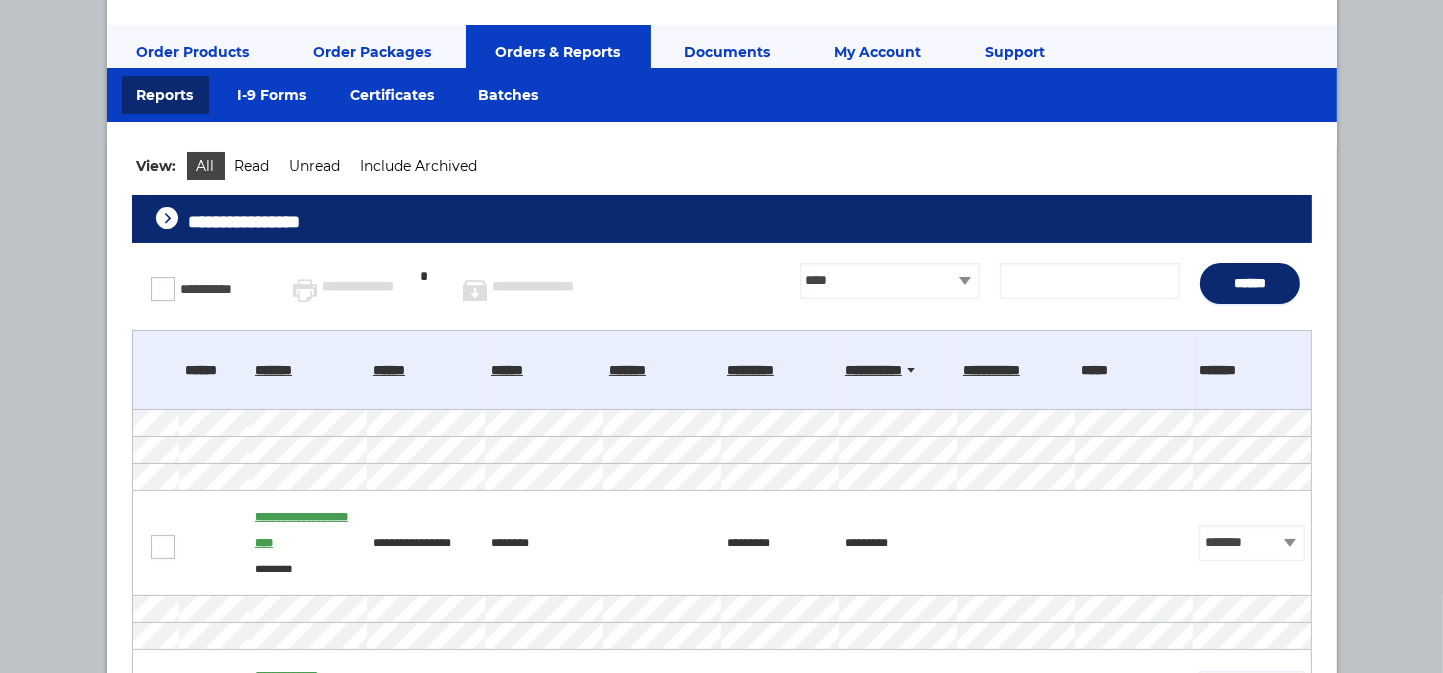 click on "**********" at bounding box center [722, 219] 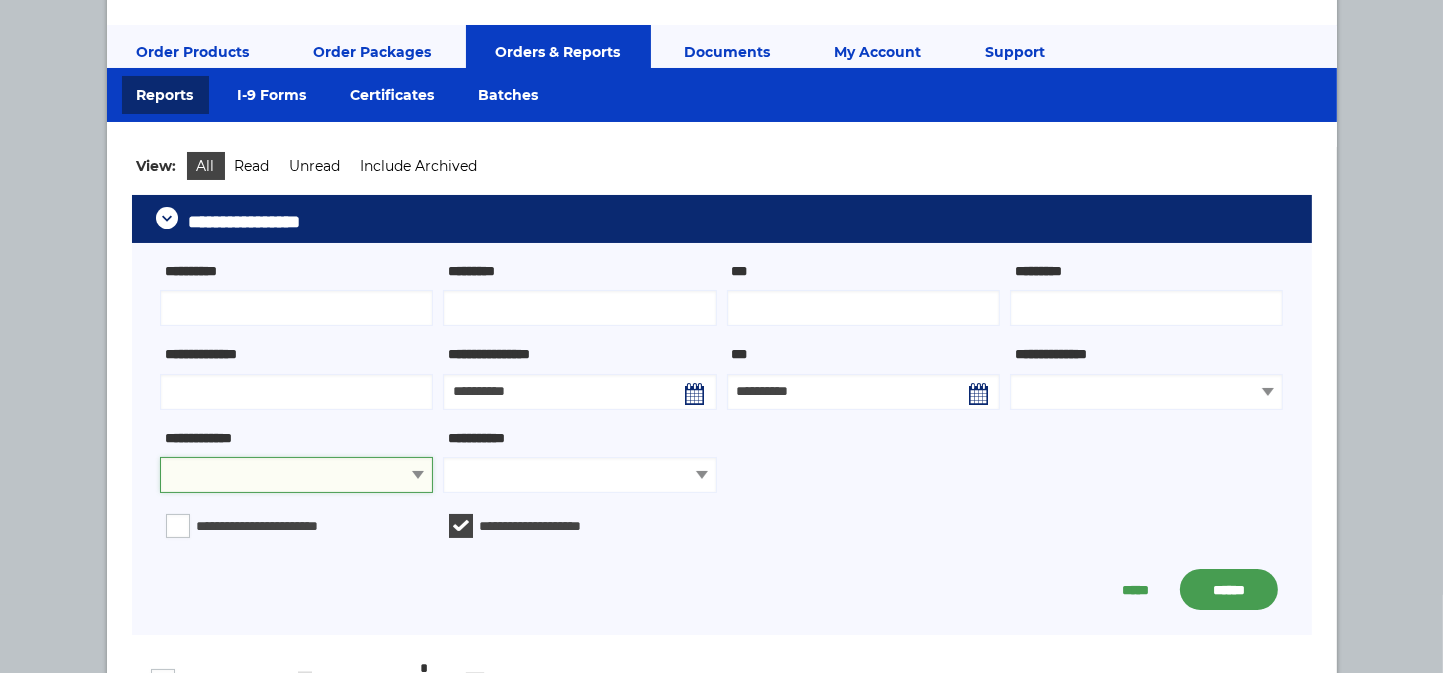click on "**********" at bounding box center (296, 474) 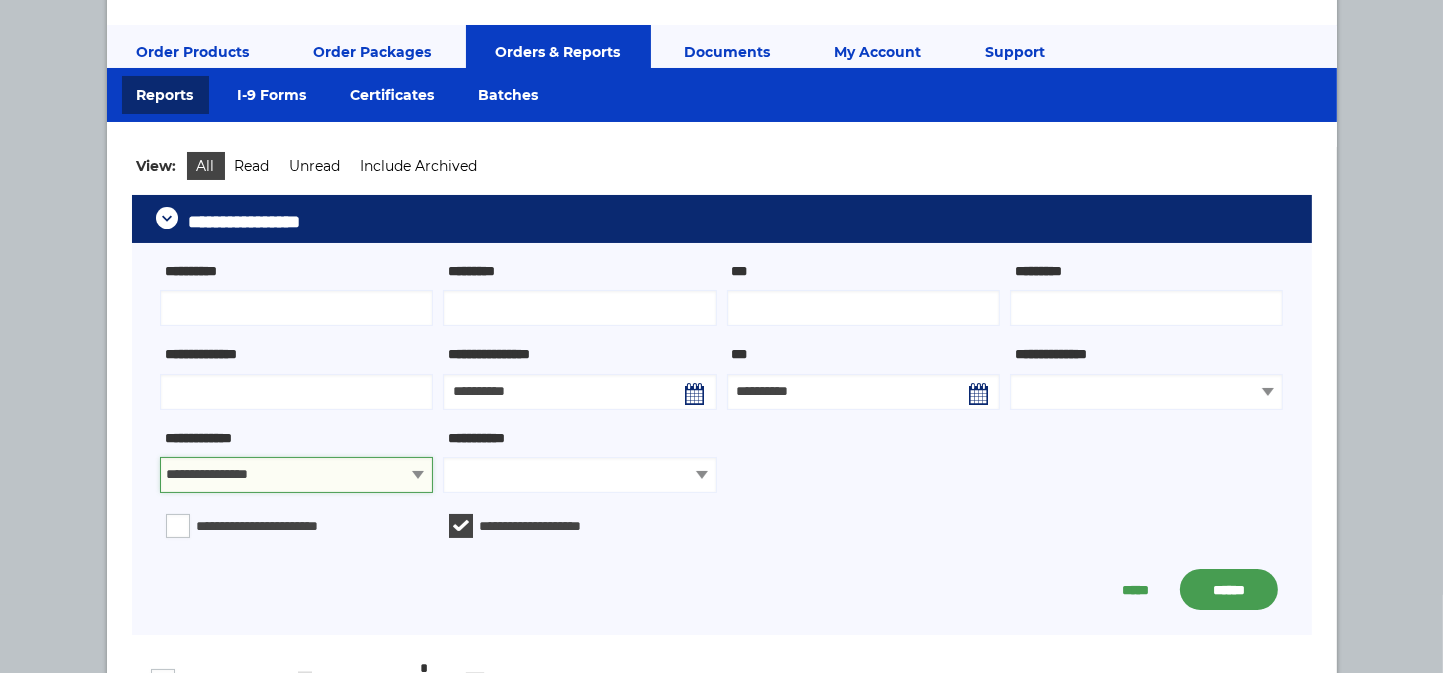 click on "**********" at bounding box center [296, 474] 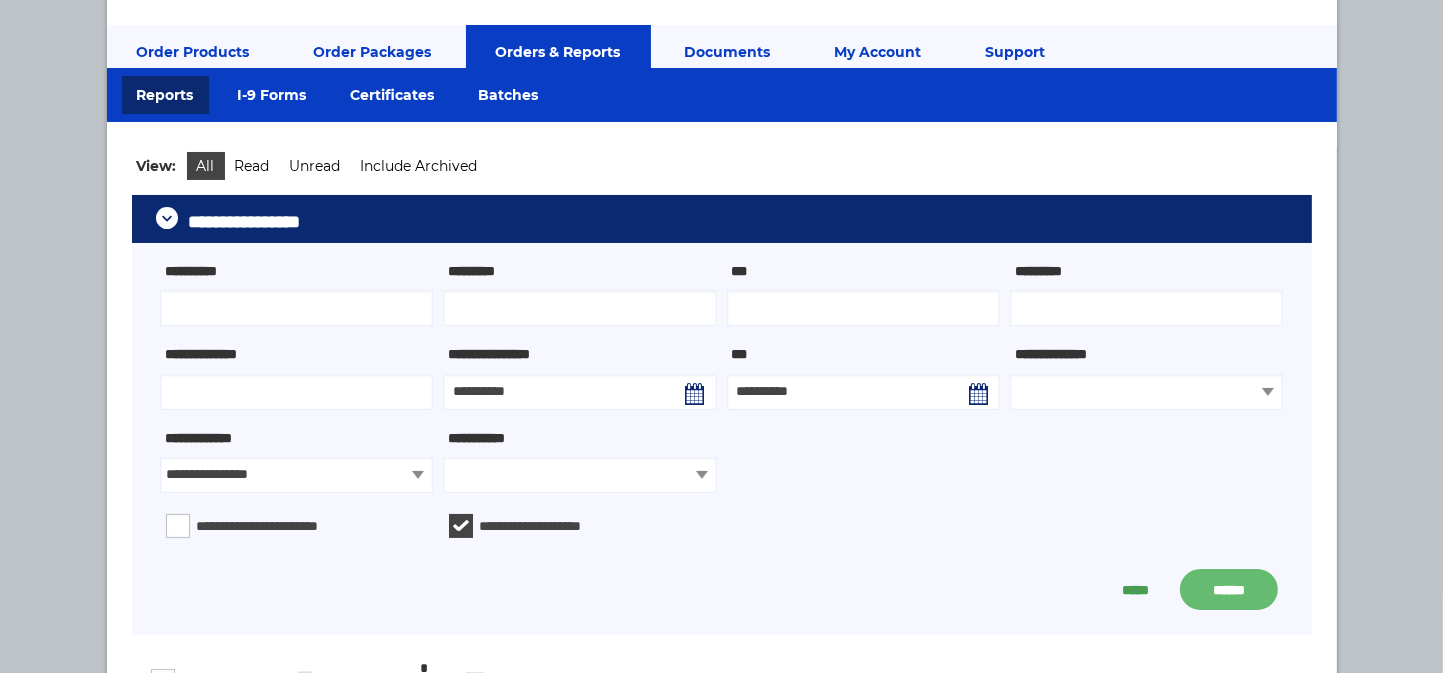 click on "******" at bounding box center (1229, 589) 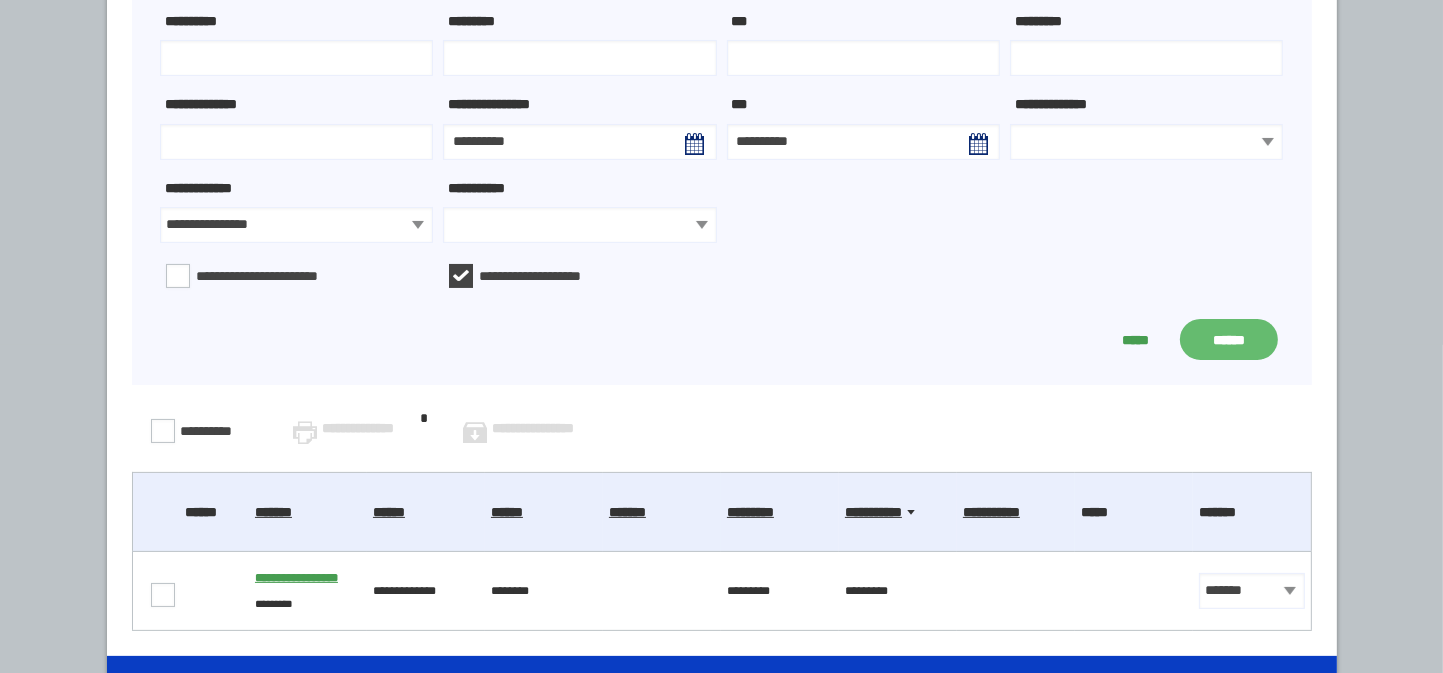 scroll, scrollTop: 399, scrollLeft: 0, axis: vertical 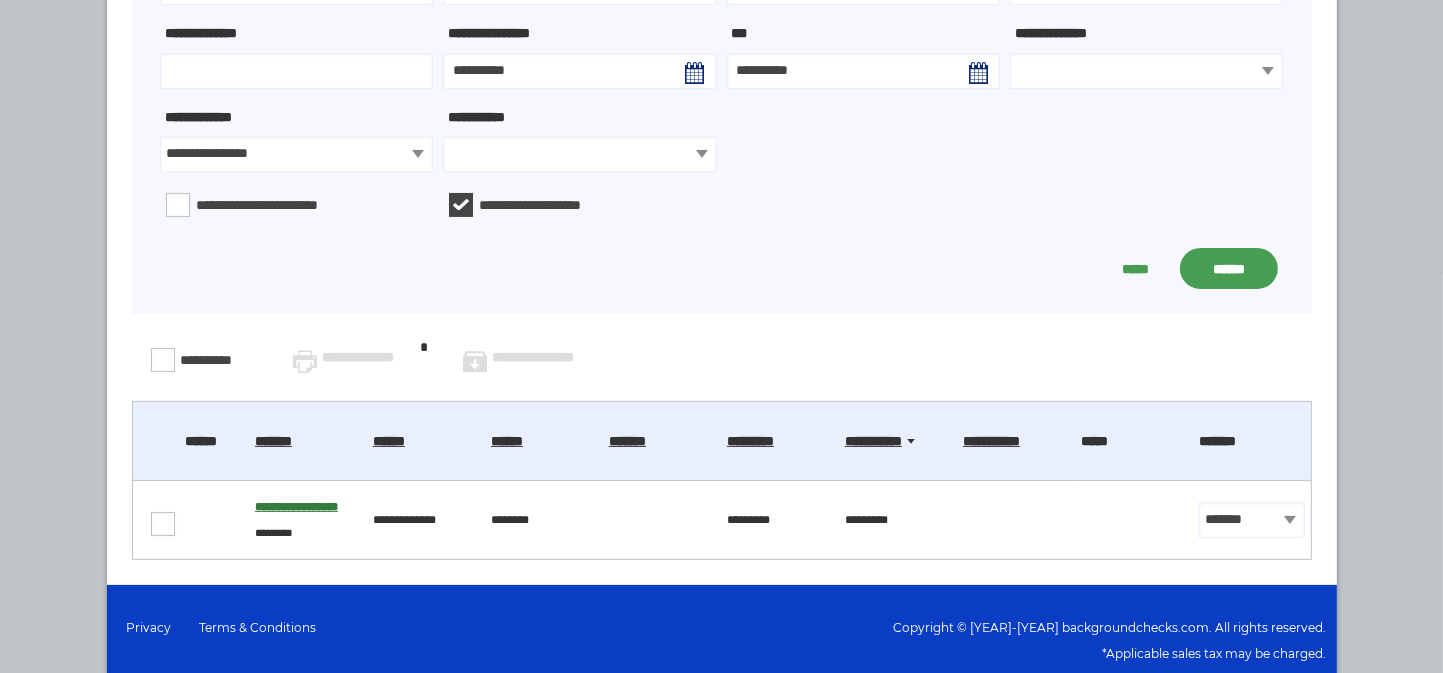 click on "**********" at bounding box center (296, 507) 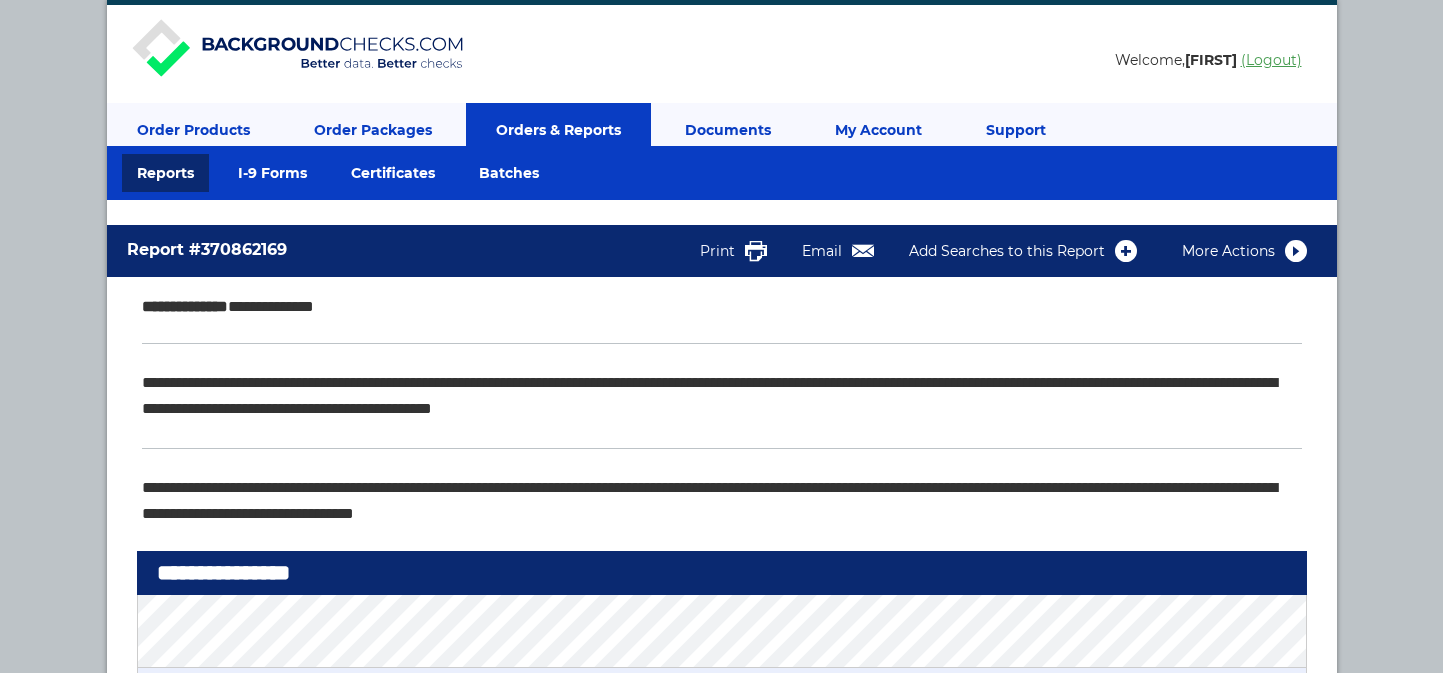 scroll, scrollTop: 0, scrollLeft: 0, axis: both 